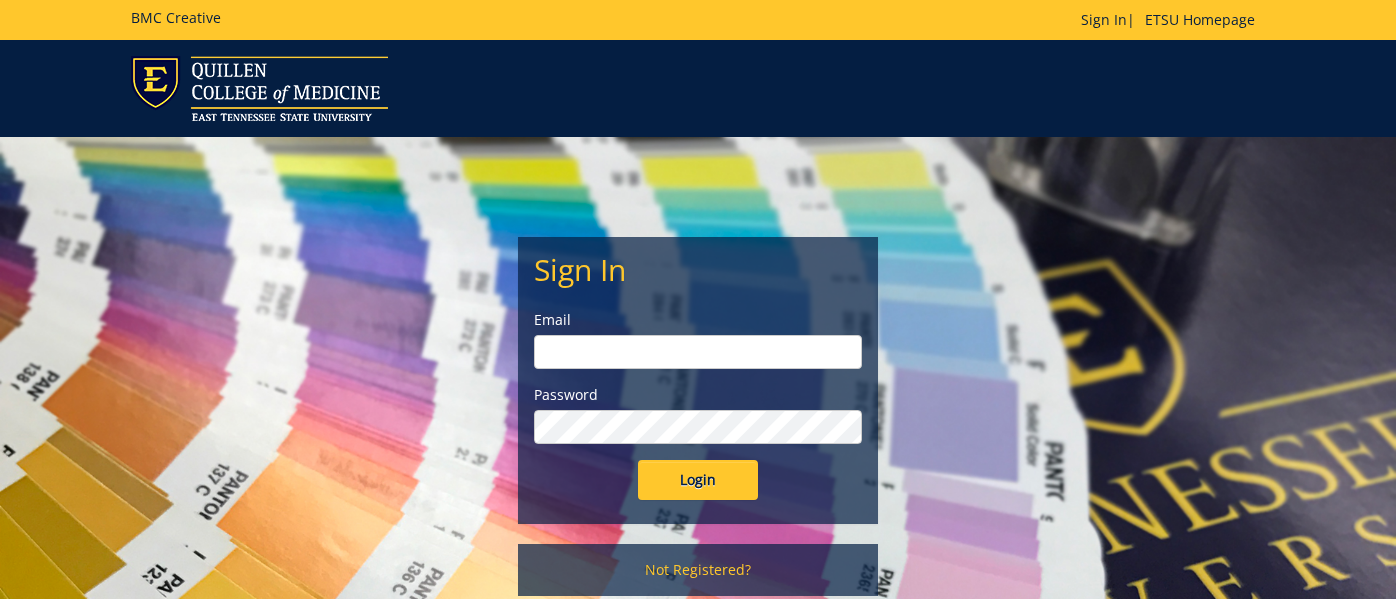 scroll, scrollTop: 0, scrollLeft: 0, axis: both 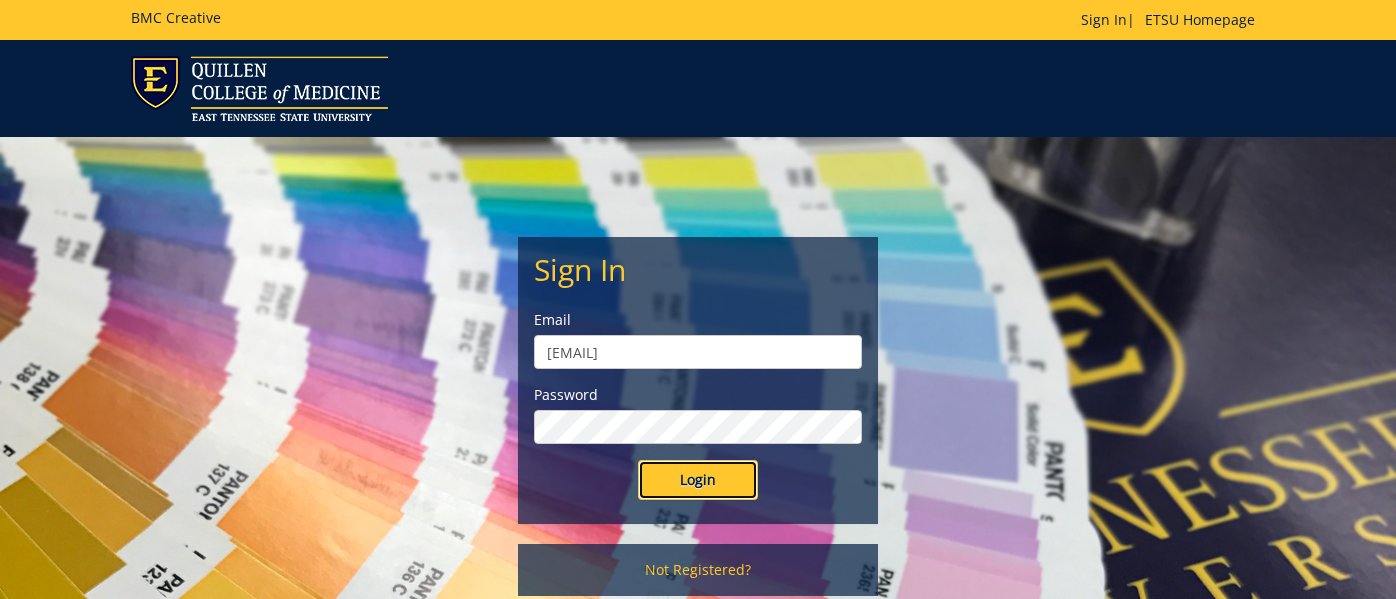 click on "Login" at bounding box center (698, 480) 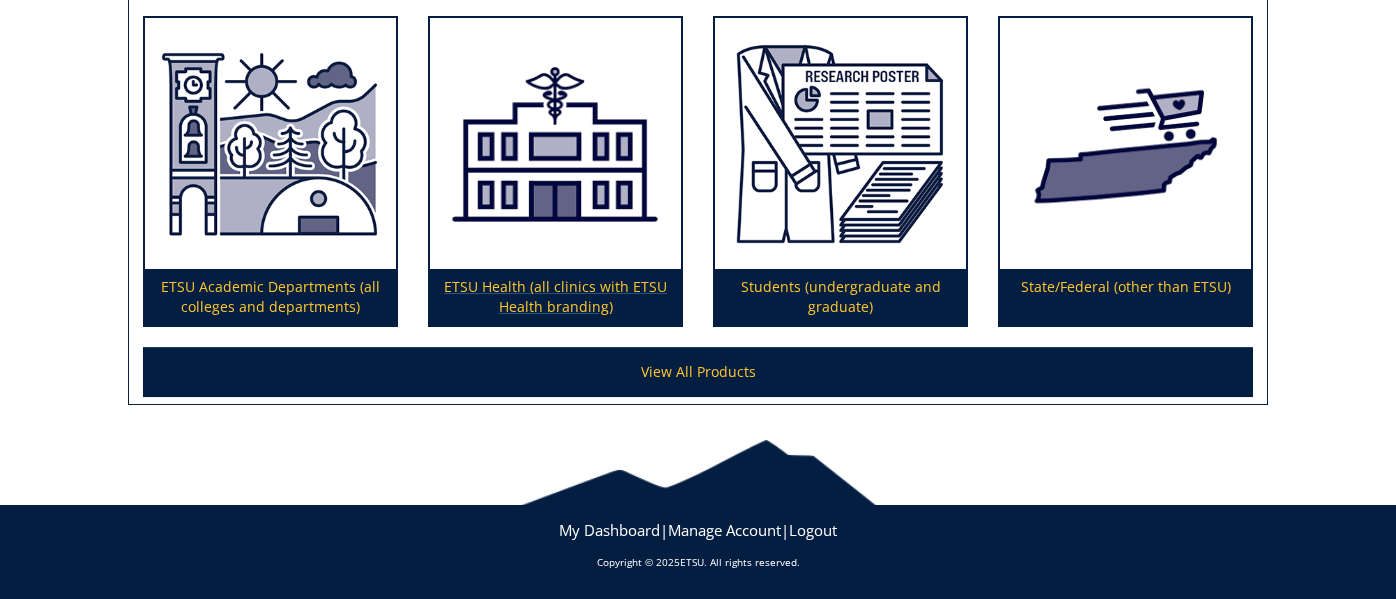 scroll, scrollTop: 0, scrollLeft: 0, axis: both 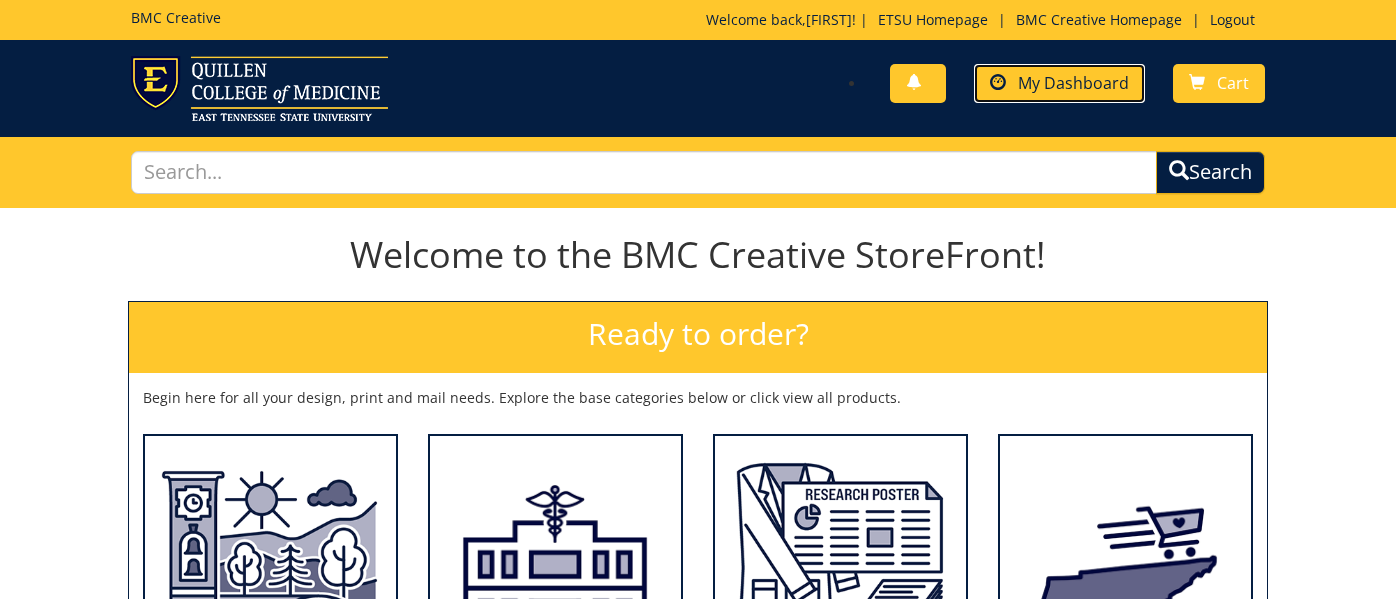click on "My Dashboard" at bounding box center [1073, 83] 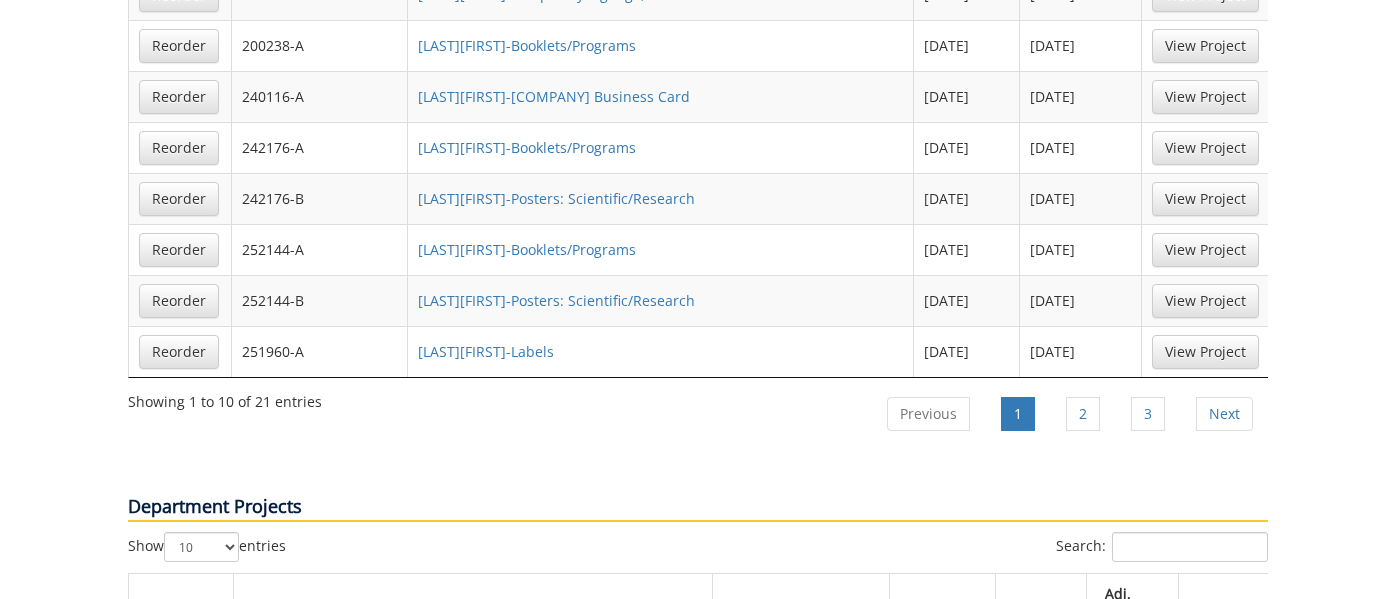 scroll, scrollTop: 1694, scrollLeft: 0, axis: vertical 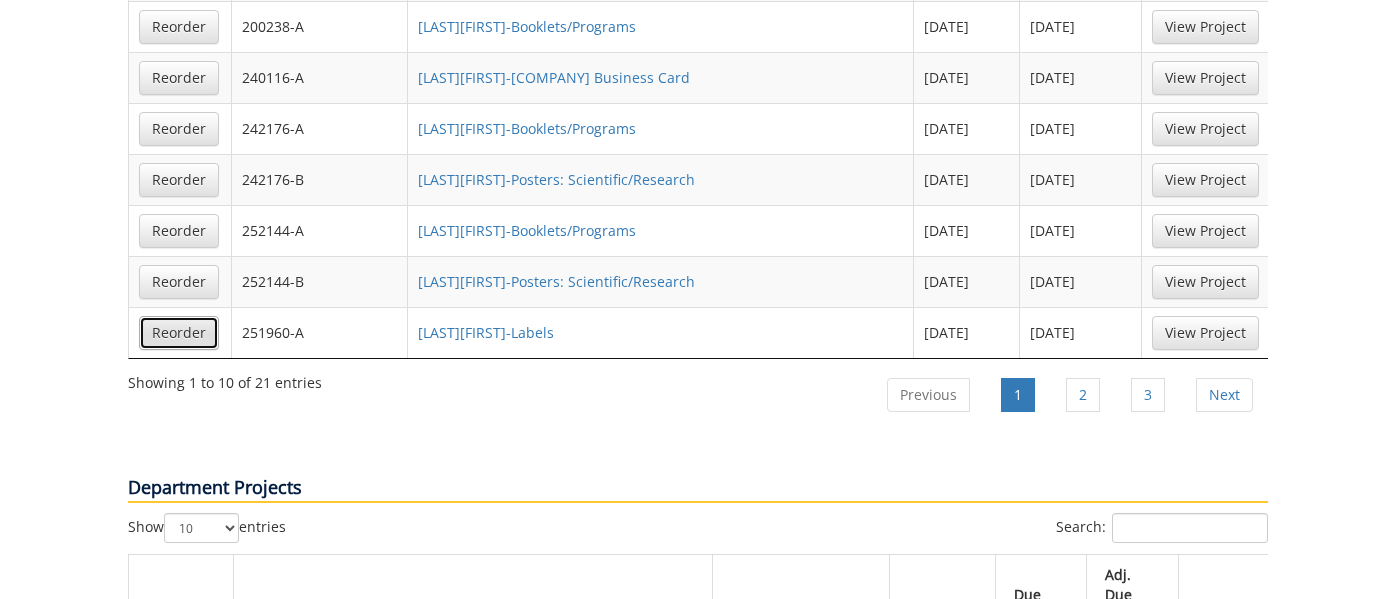 click on "Reorder" at bounding box center [179, 333] 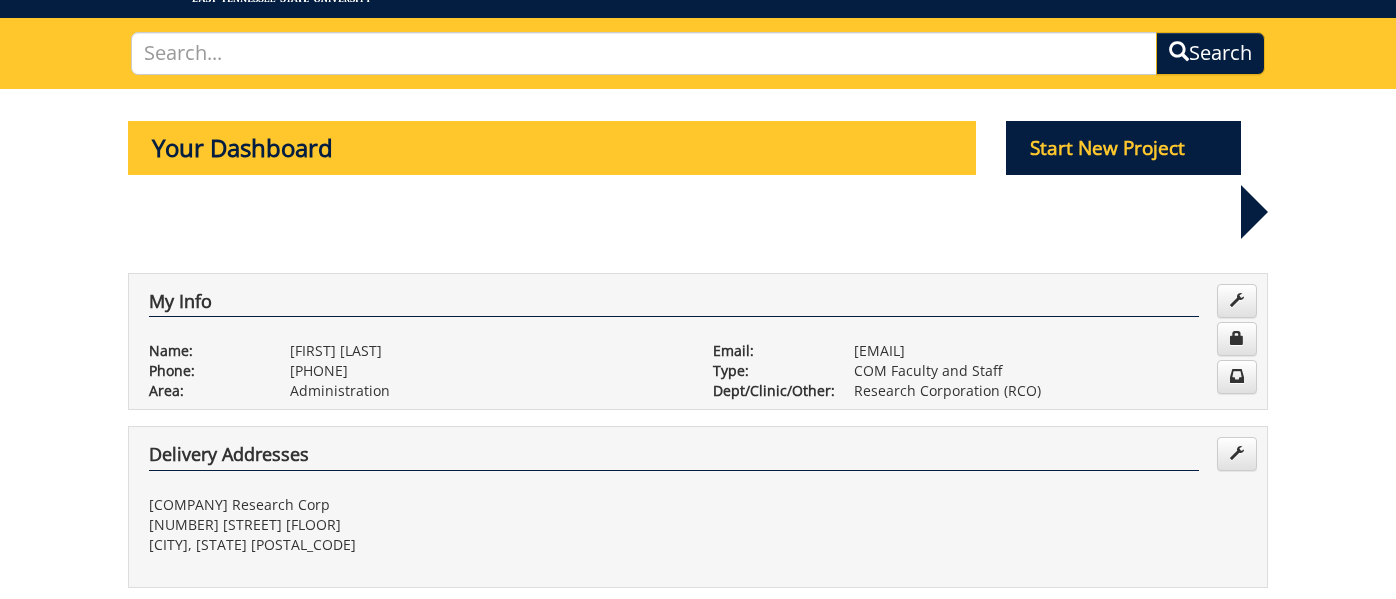 scroll, scrollTop: 0, scrollLeft: 0, axis: both 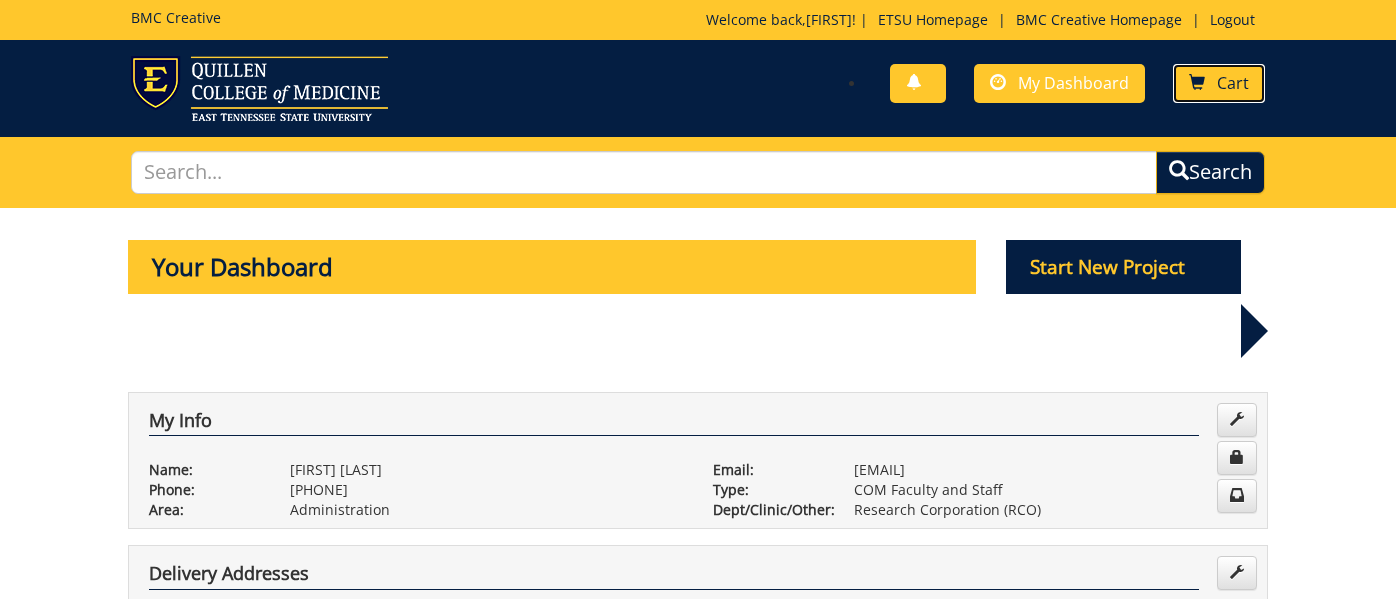 click on "Cart" at bounding box center [1233, 83] 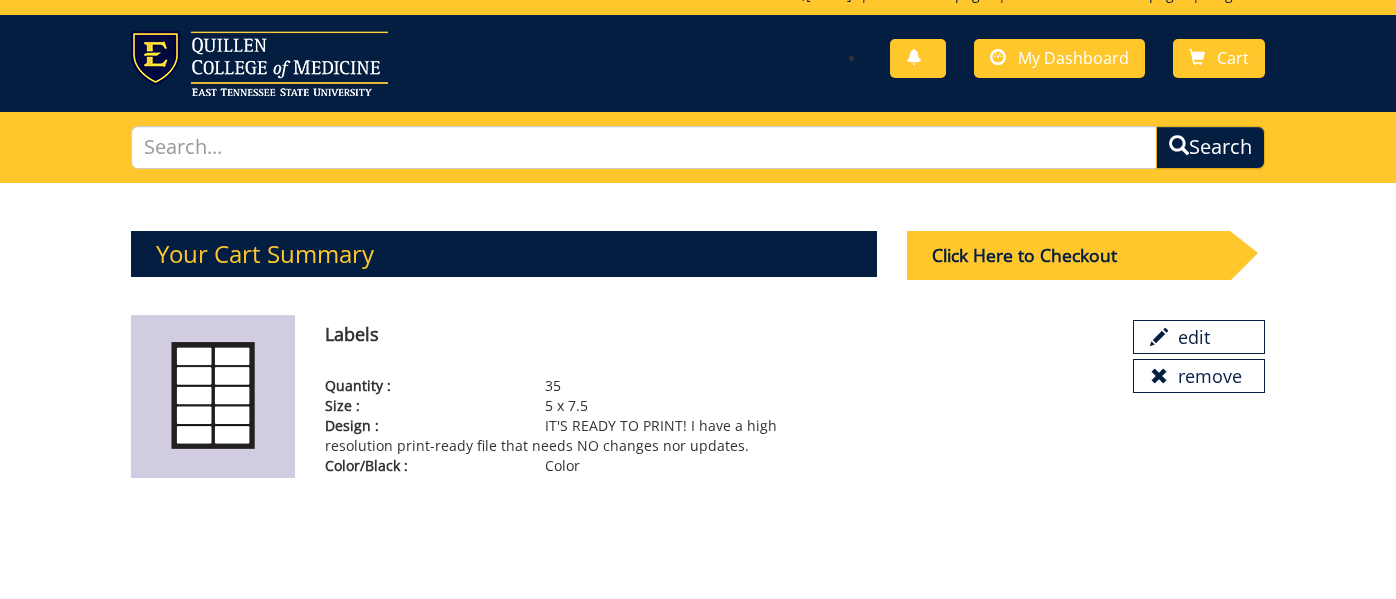 scroll, scrollTop: 17, scrollLeft: 0, axis: vertical 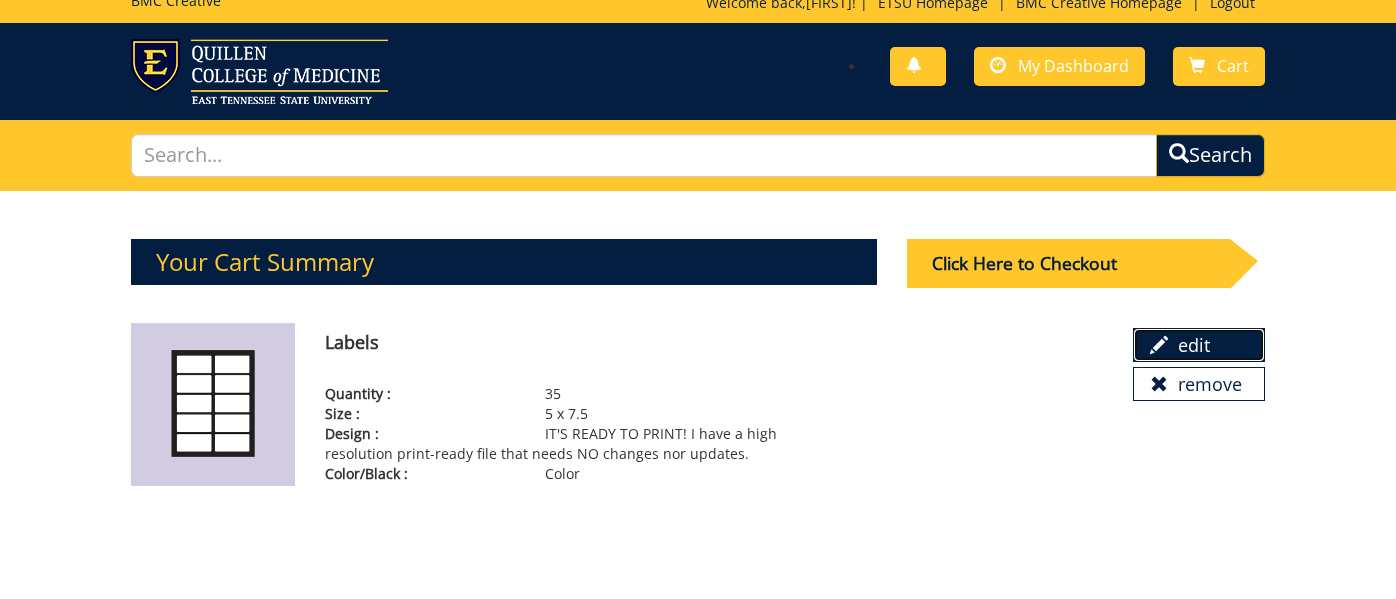 click on "edit" at bounding box center [1199, 345] 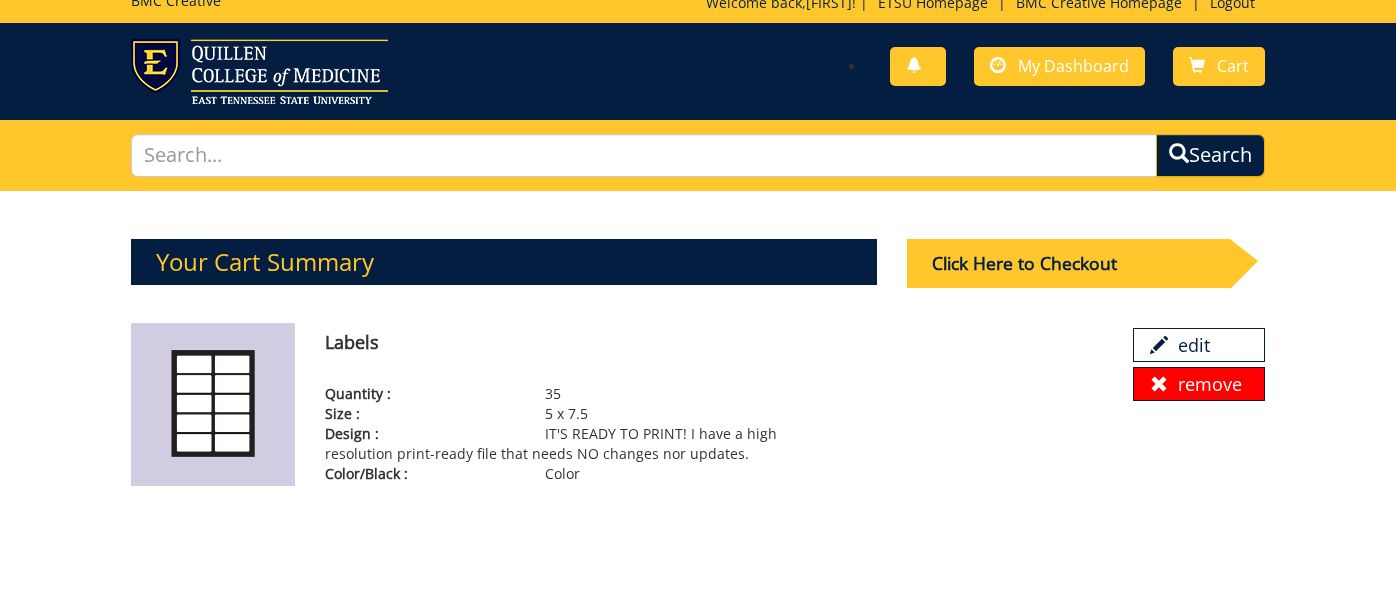 click at bounding box center [1159, 384] 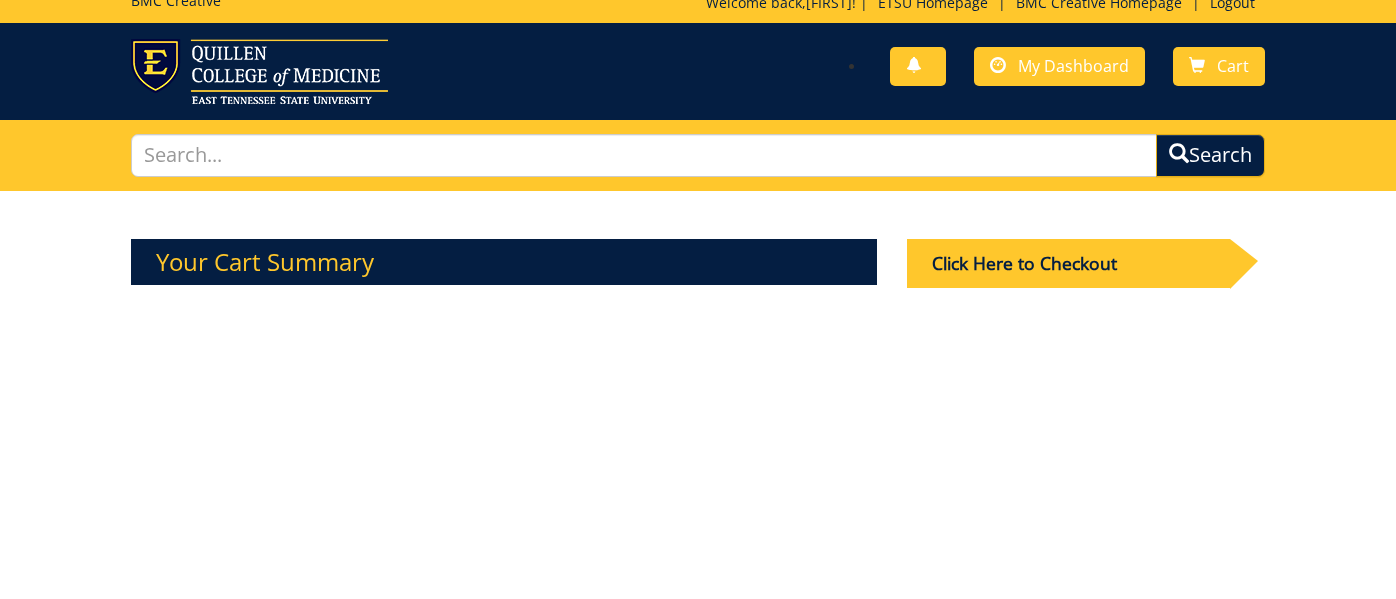 scroll, scrollTop: 0, scrollLeft: 0, axis: both 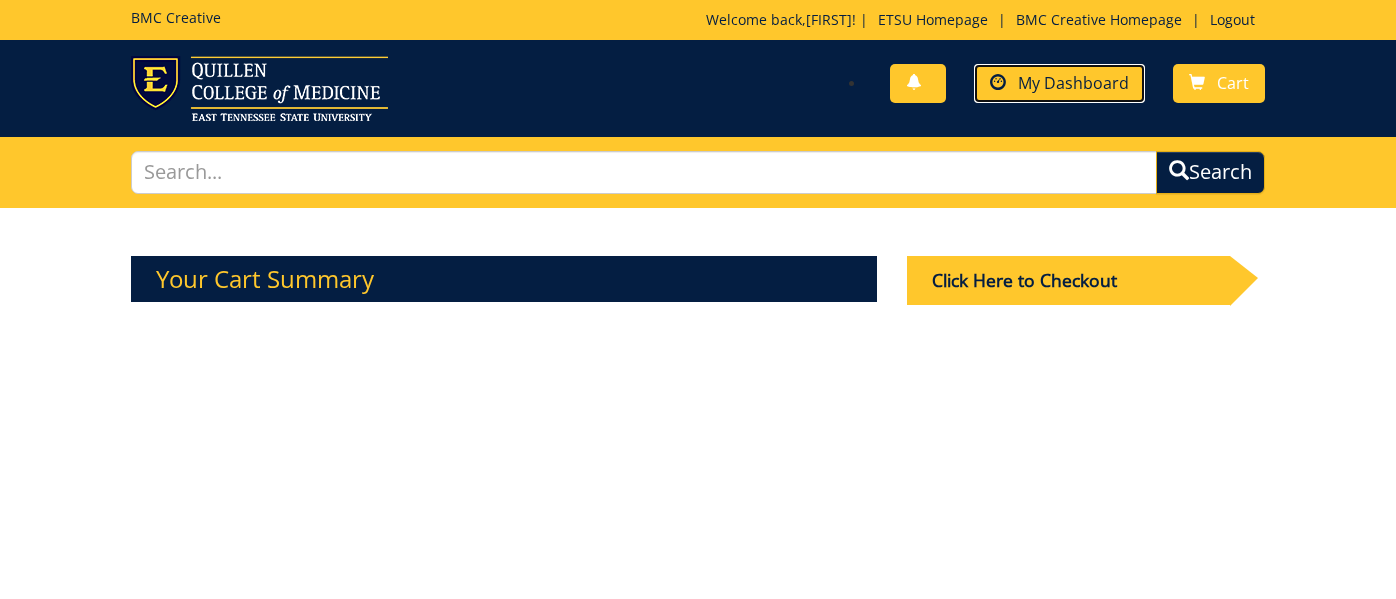 click on "My Dashboard" at bounding box center [1073, 83] 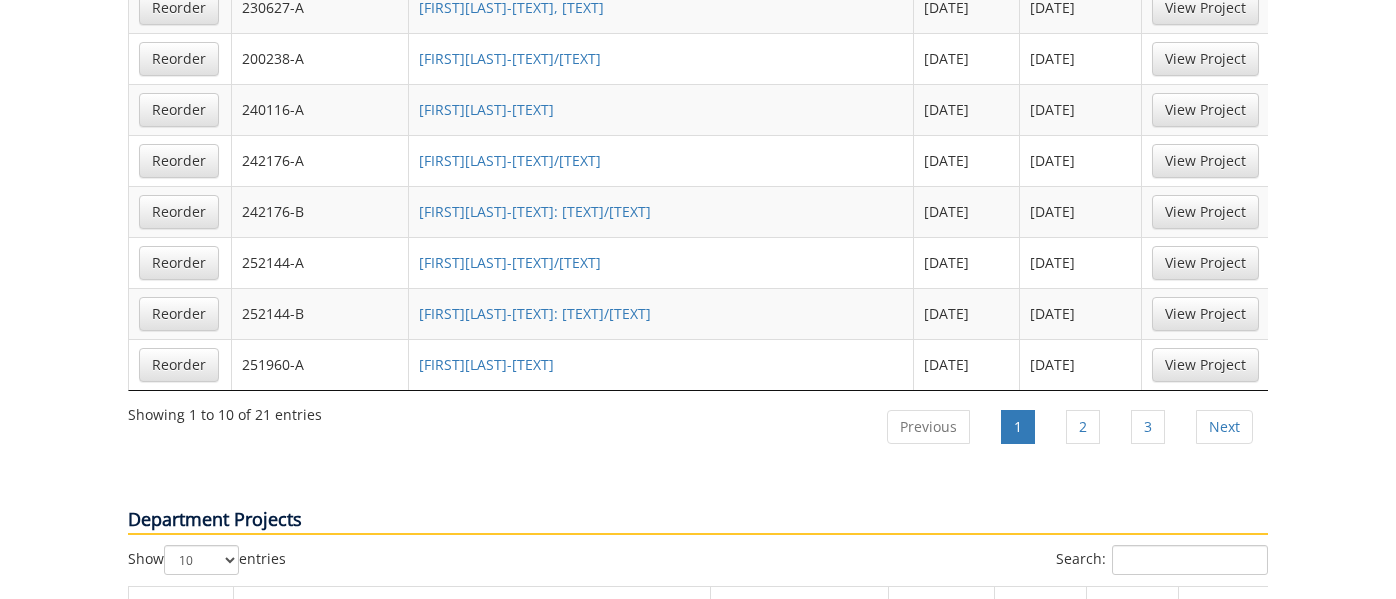 scroll, scrollTop: 1660, scrollLeft: 0, axis: vertical 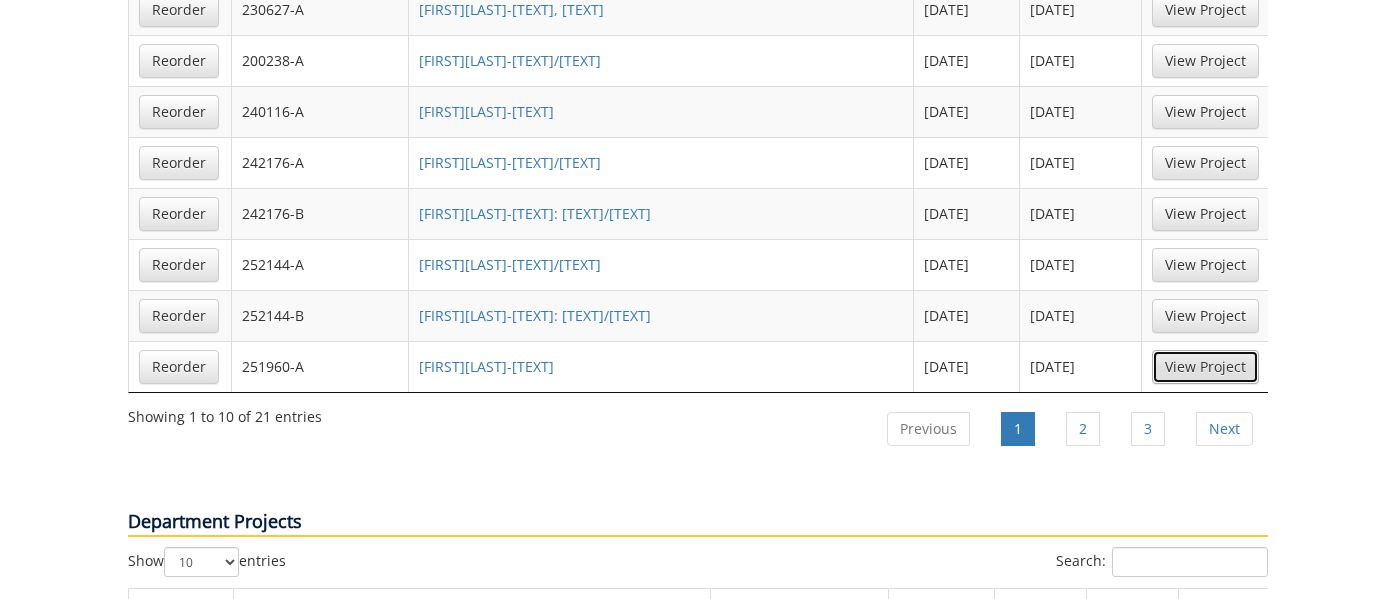 click on "View Project" at bounding box center [1205, 367] 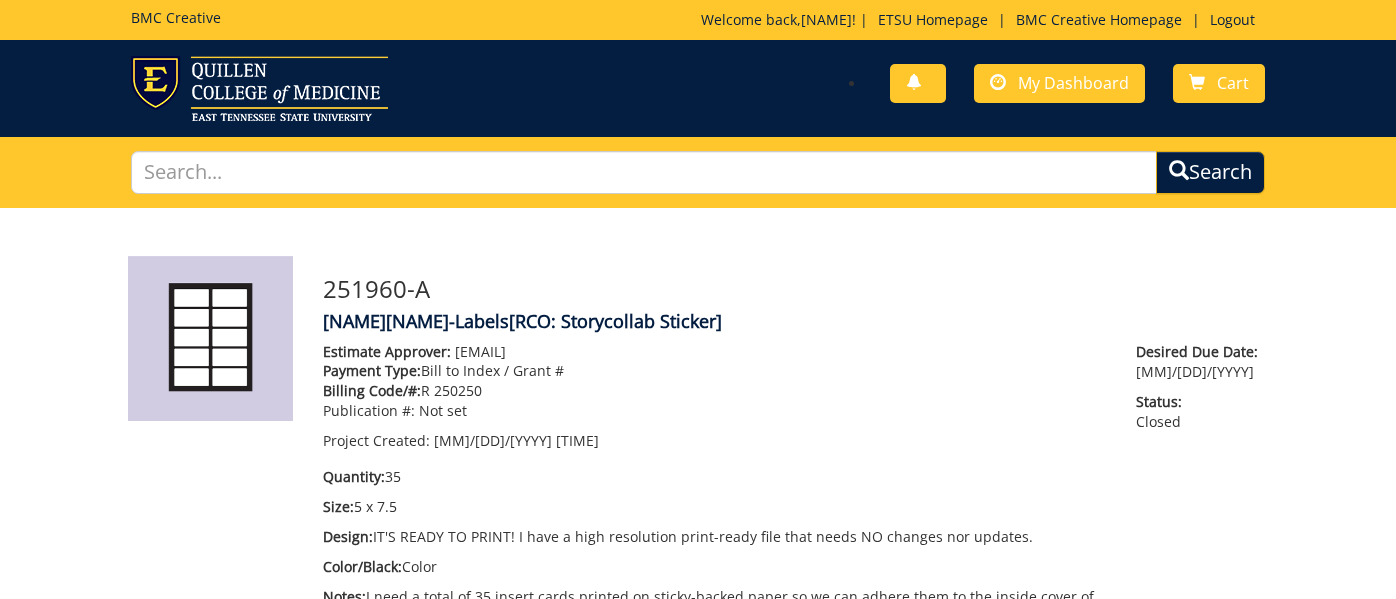 scroll, scrollTop: 0, scrollLeft: 0, axis: both 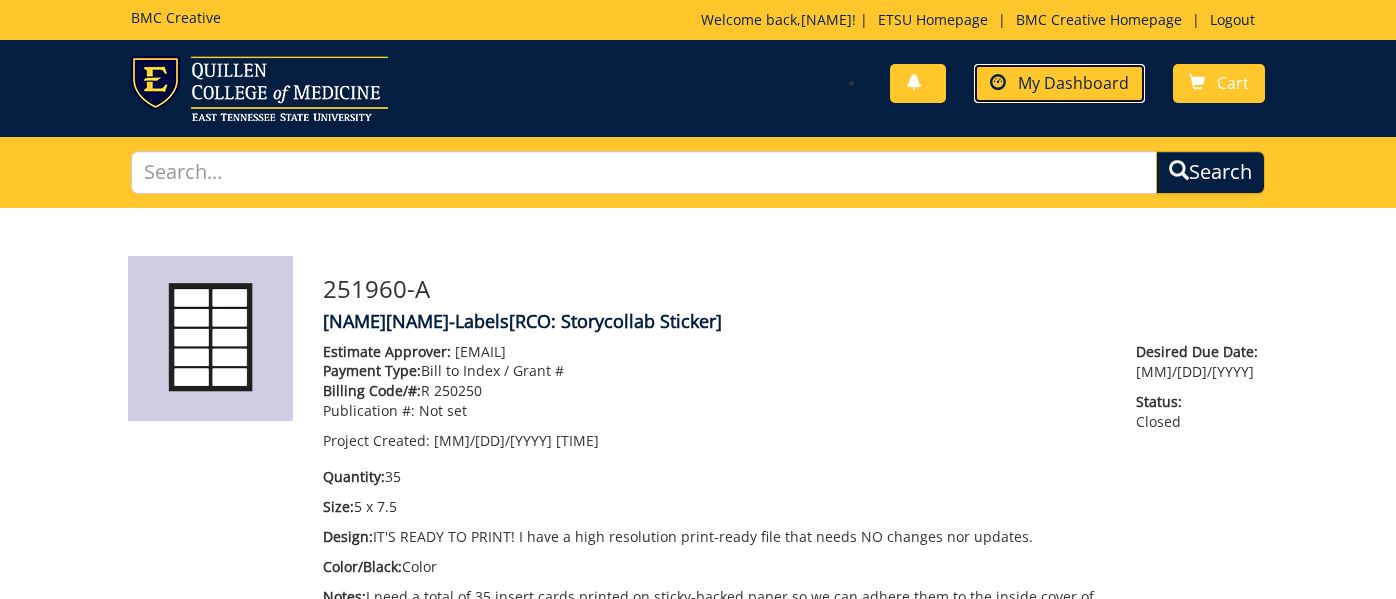 click on "My Dashboard" at bounding box center [1059, 83] 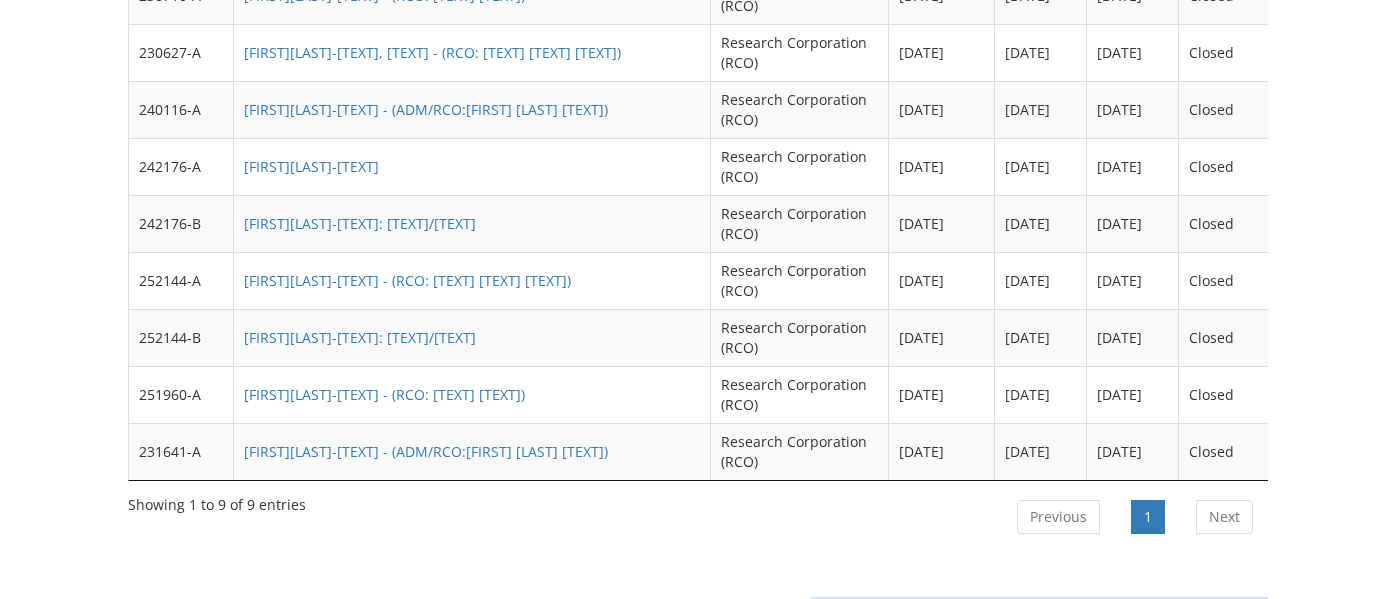 scroll, scrollTop: 2362, scrollLeft: 0, axis: vertical 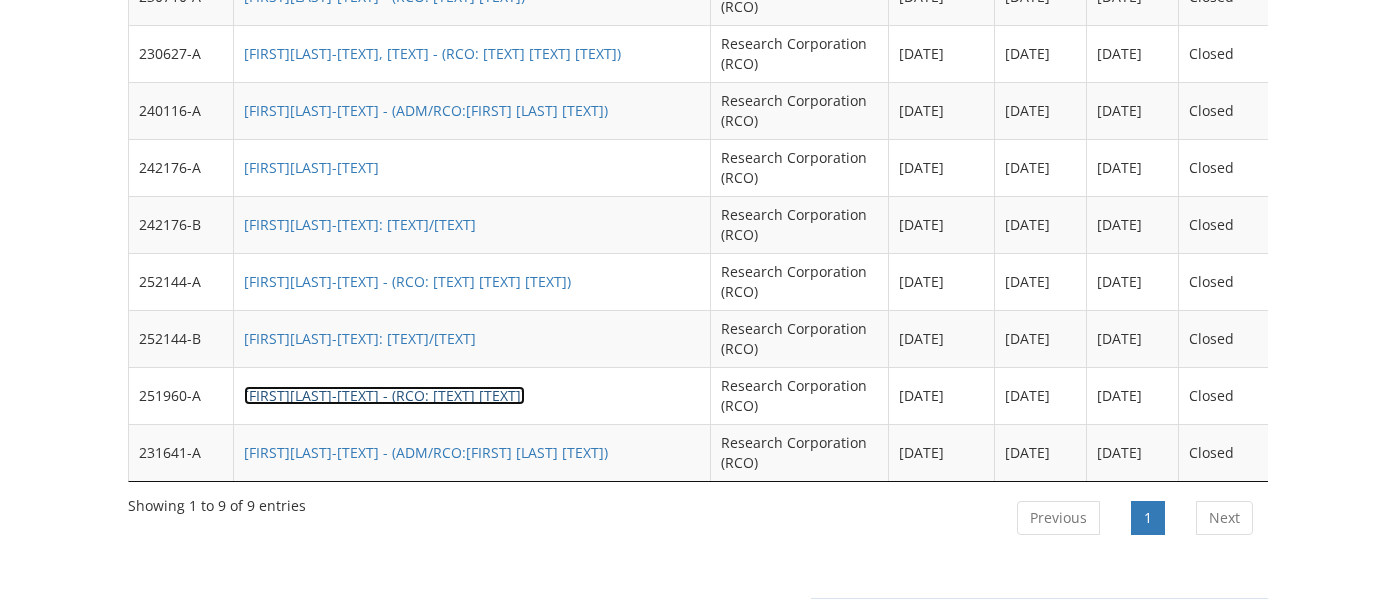 click on "[FIRST][LAST]-[TEXT]   - (RCO: [TEXT] [TEXT])" at bounding box center [384, 395] 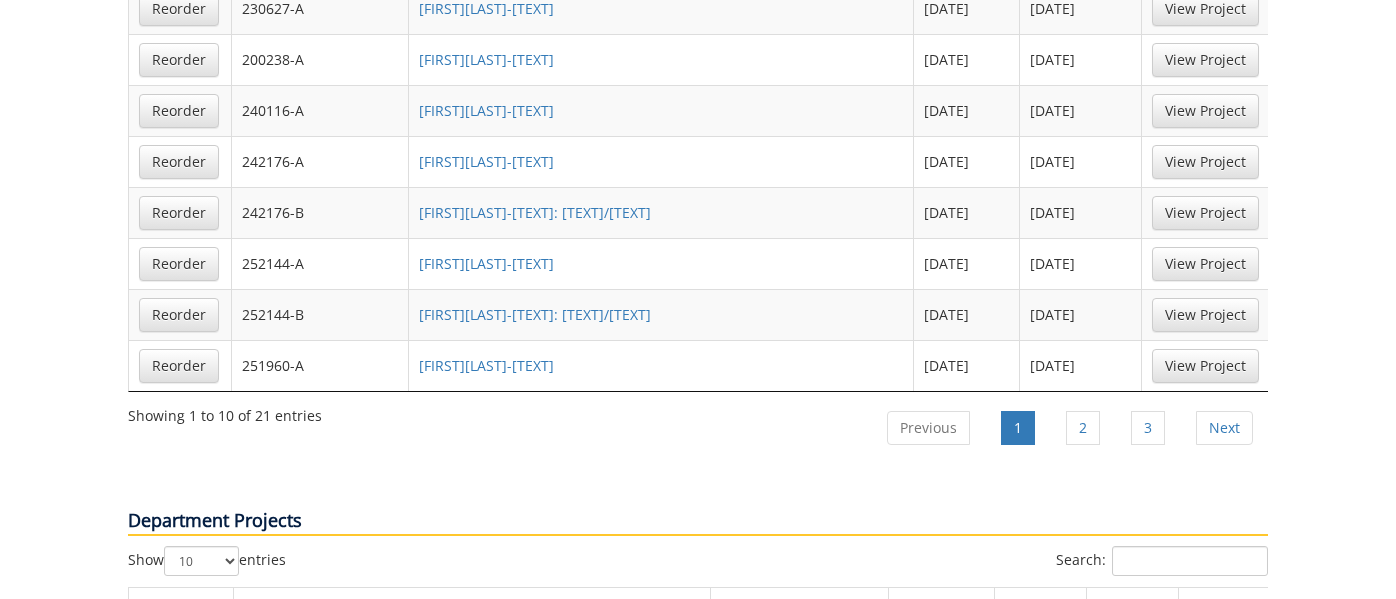 scroll, scrollTop: 1653, scrollLeft: 0, axis: vertical 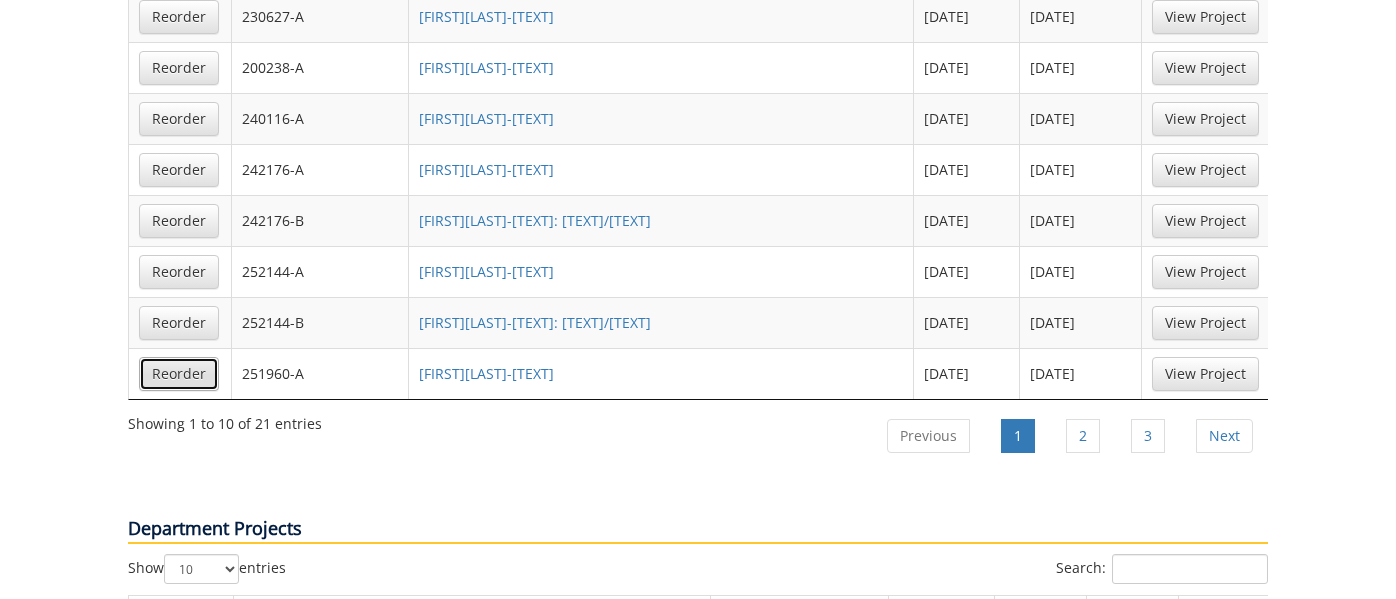 click on "Reorder" at bounding box center [179, 374] 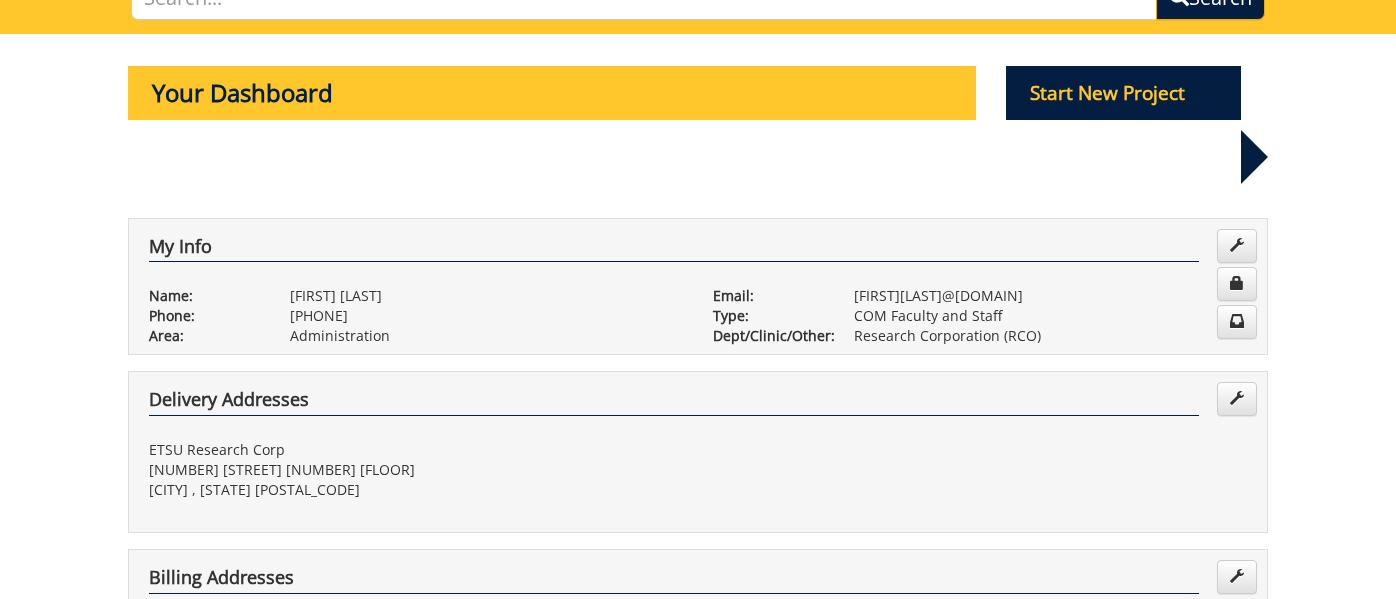 scroll, scrollTop: 0, scrollLeft: 0, axis: both 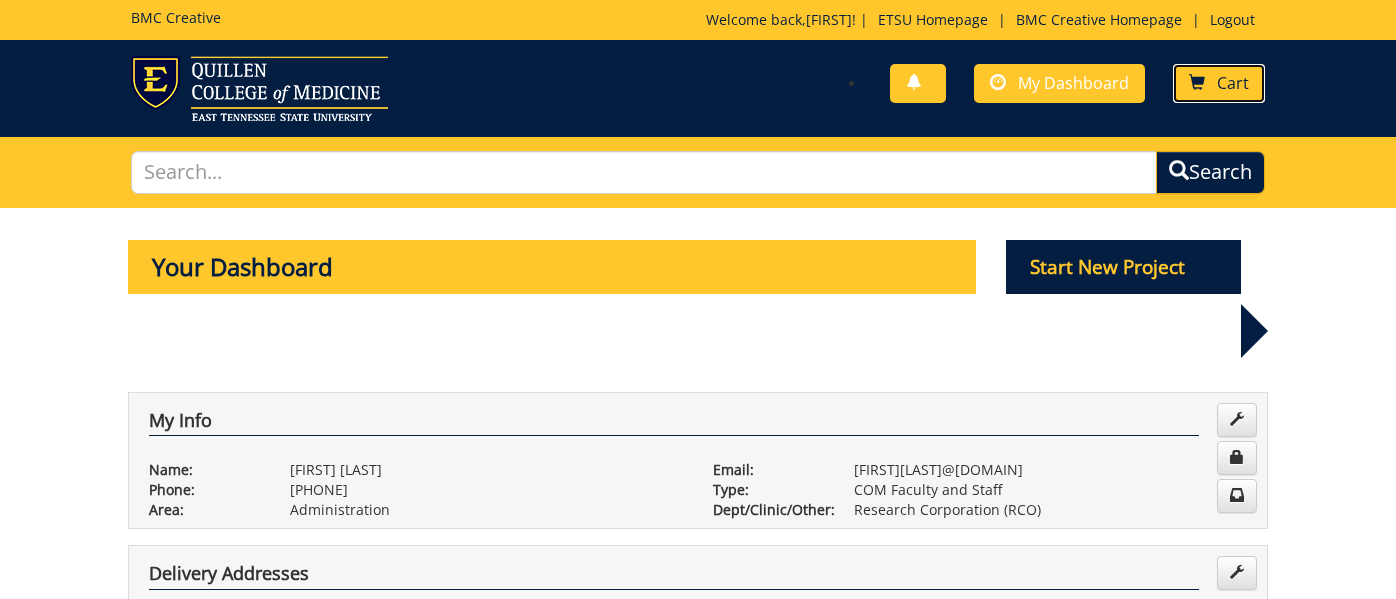 click on "Cart" at bounding box center [1233, 83] 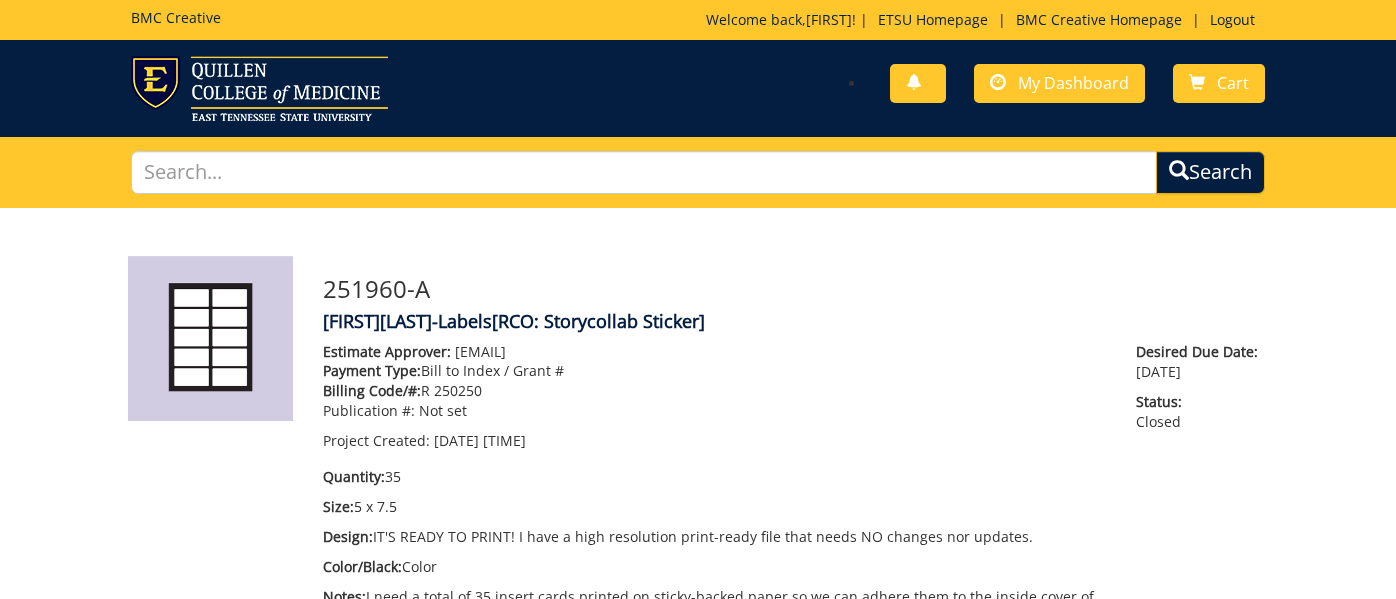 scroll, scrollTop: 0, scrollLeft: 0, axis: both 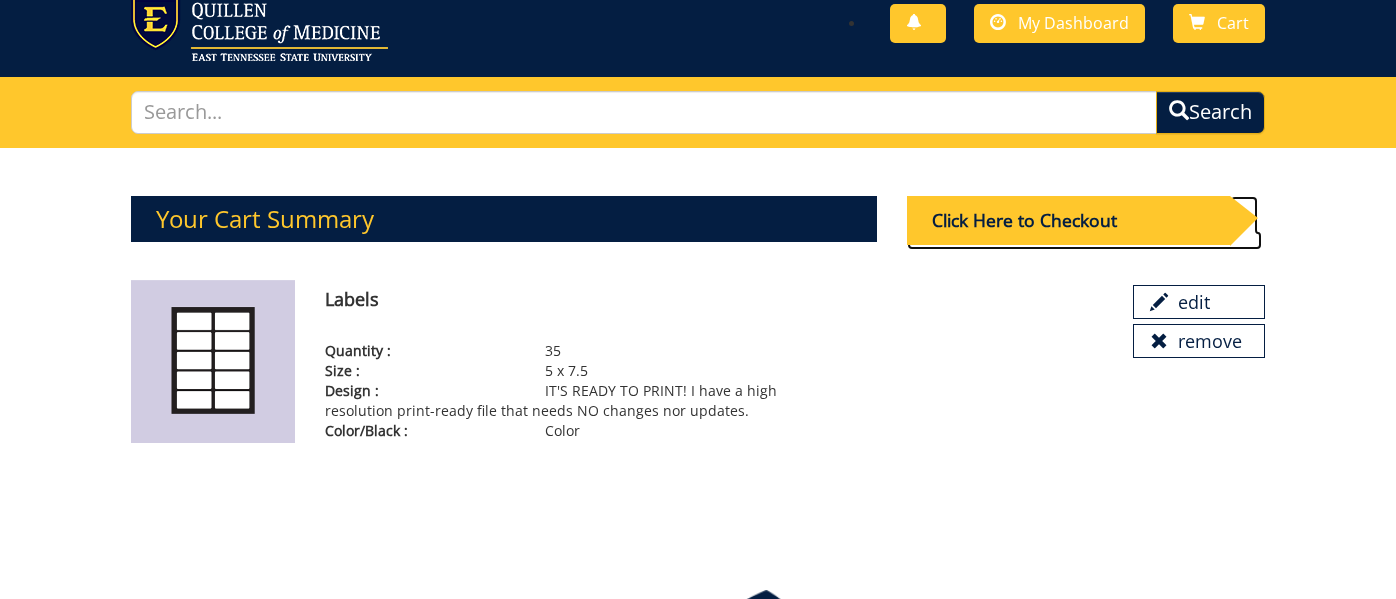 click on "Click Here to Checkout" at bounding box center (1068, 220) 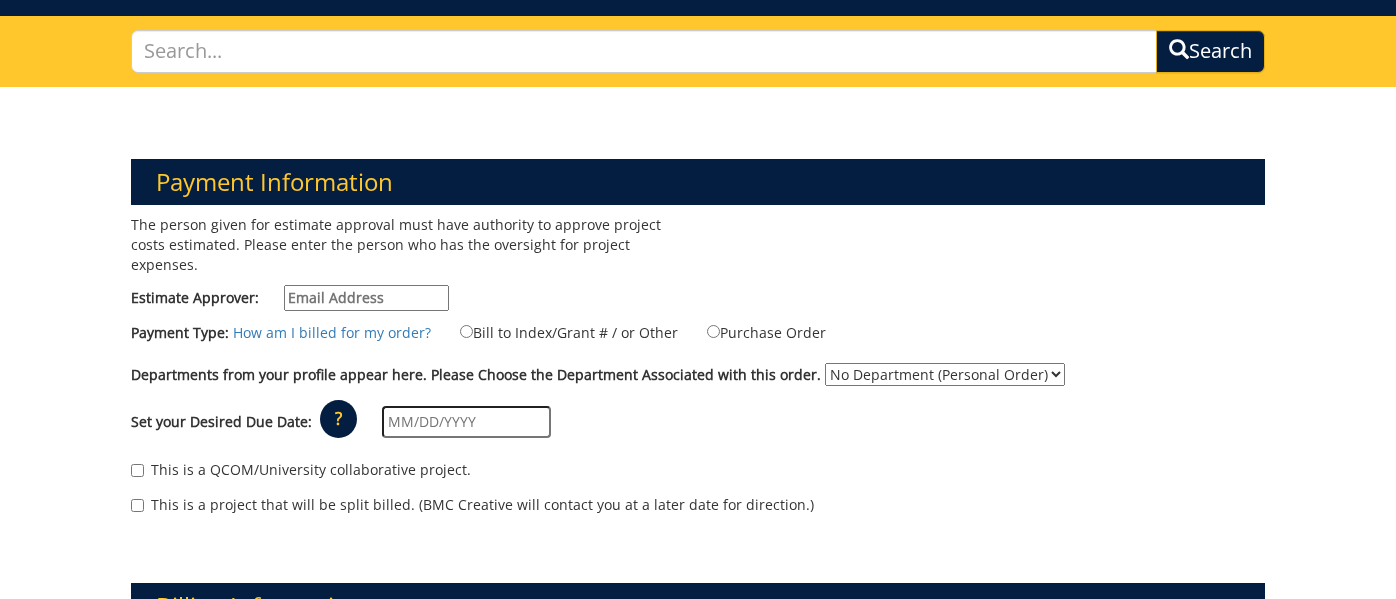 scroll, scrollTop: 160, scrollLeft: 0, axis: vertical 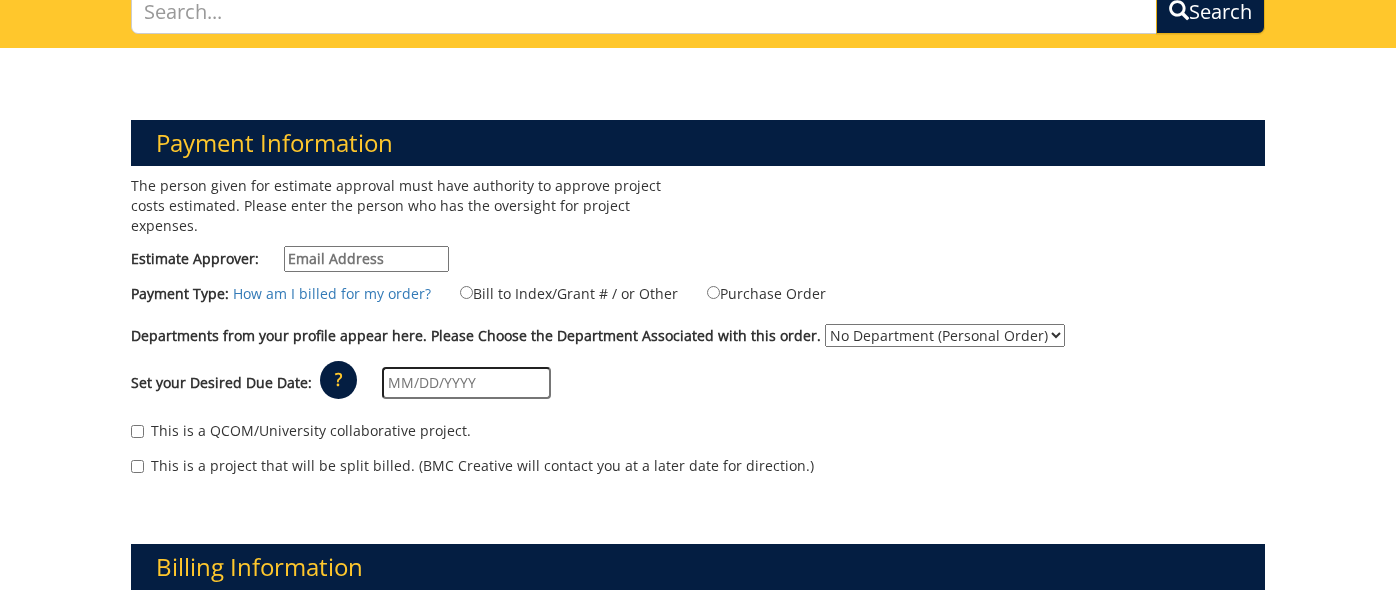 click on "Estimate Approver:" at bounding box center [366, 259] 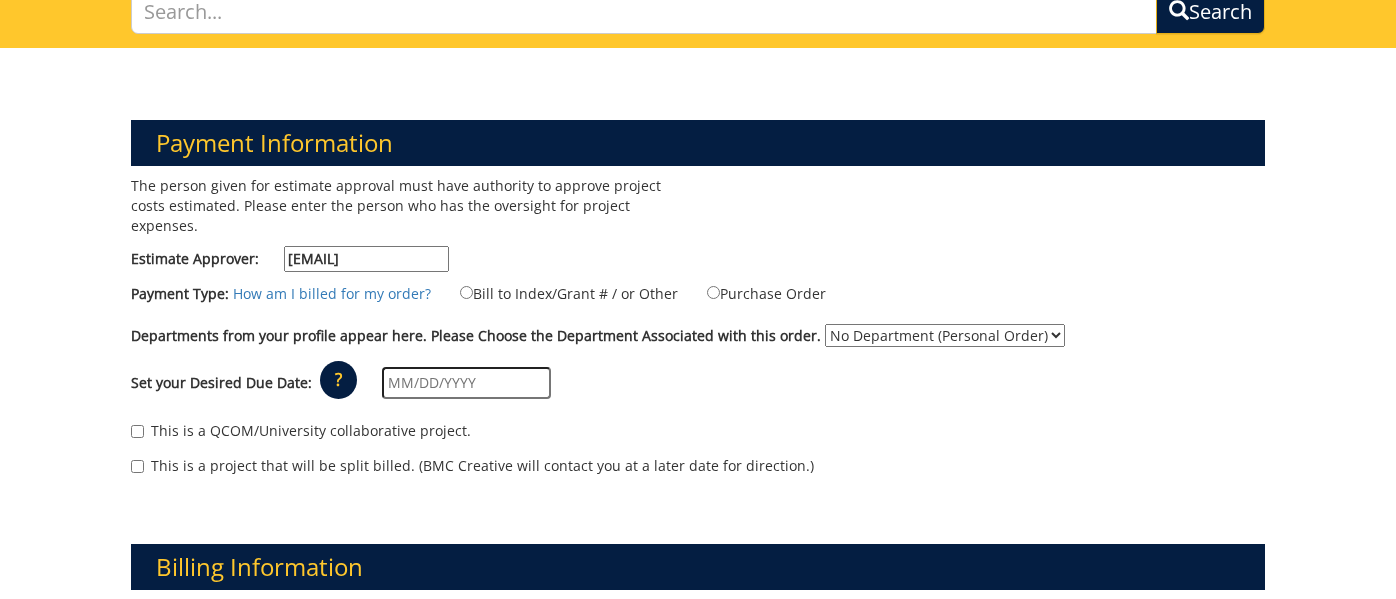 type on "PO Box 70439" 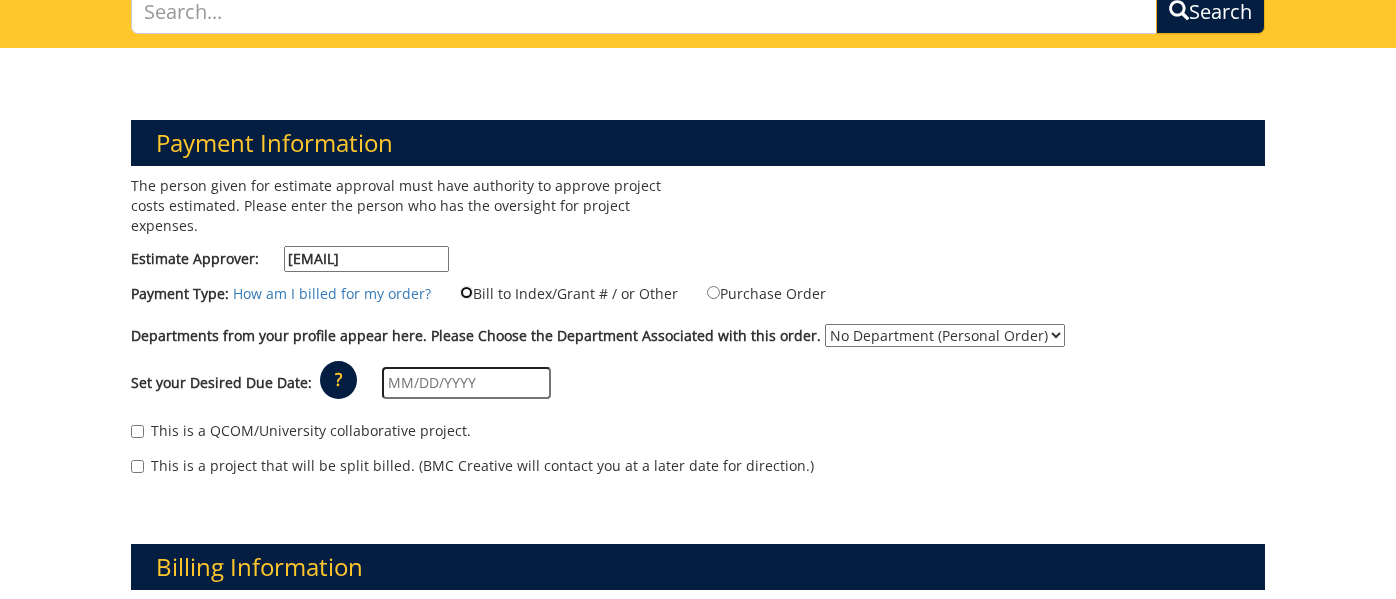 click on "Bill to Index/Grant # / or
Other" at bounding box center (466, 292) 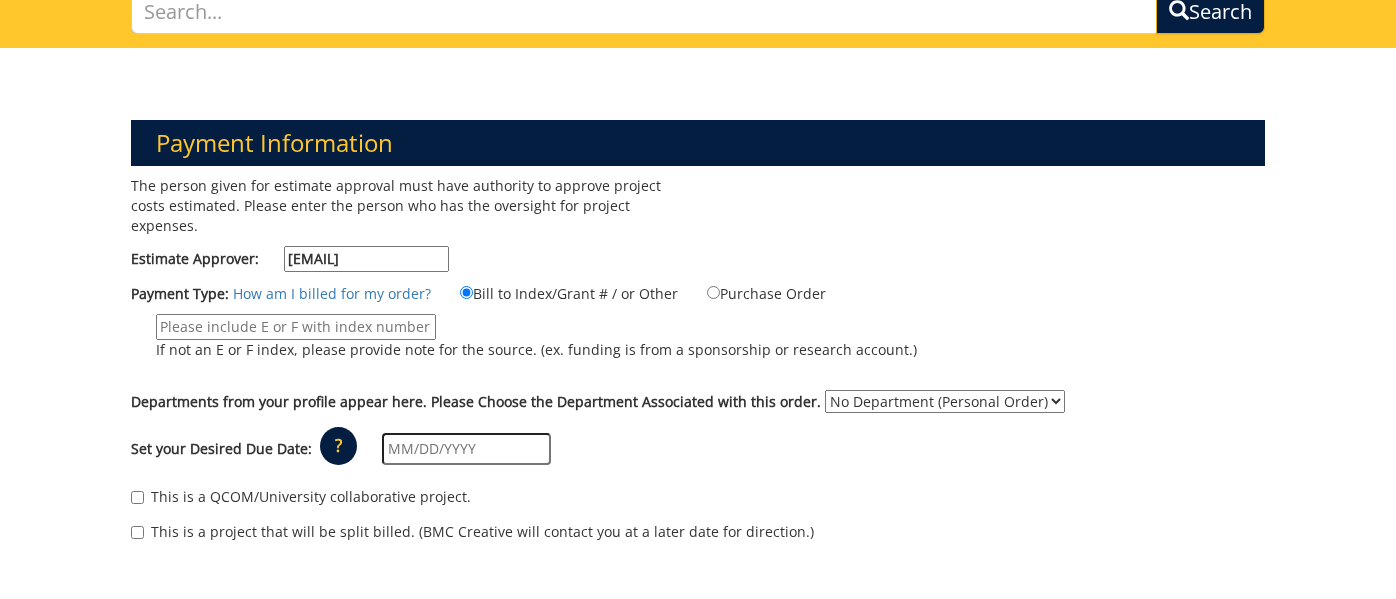 click at bounding box center (466, 449) 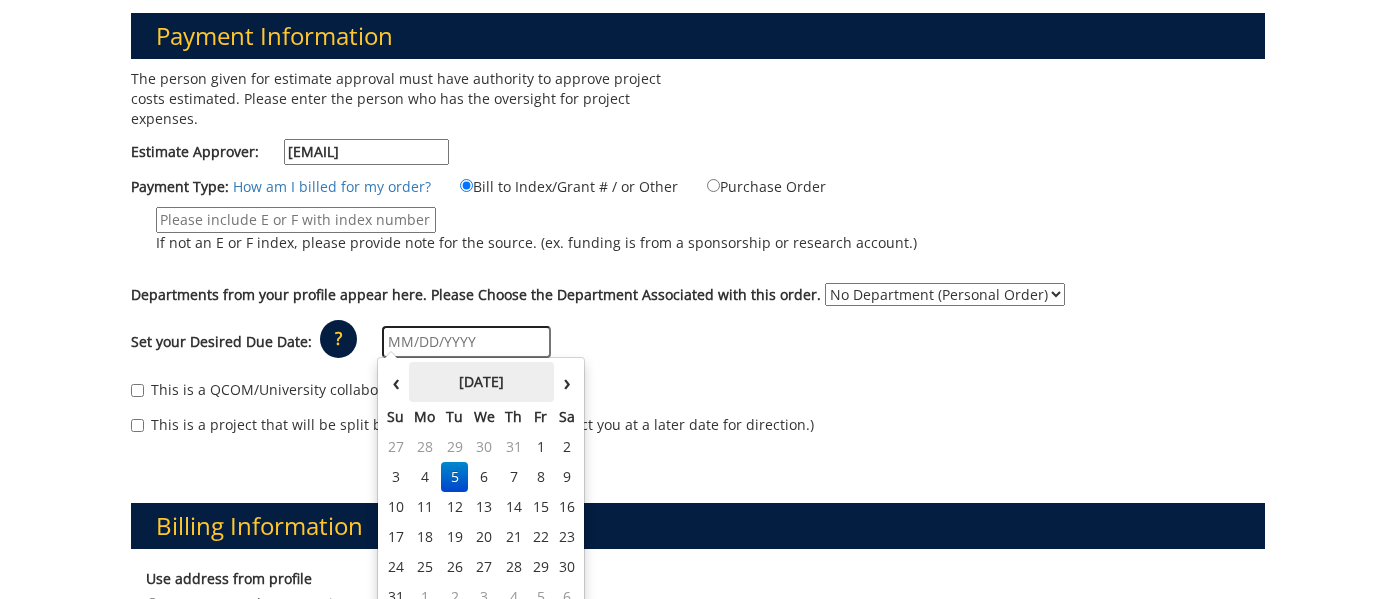 scroll, scrollTop: 268, scrollLeft: 0, axis: vertical 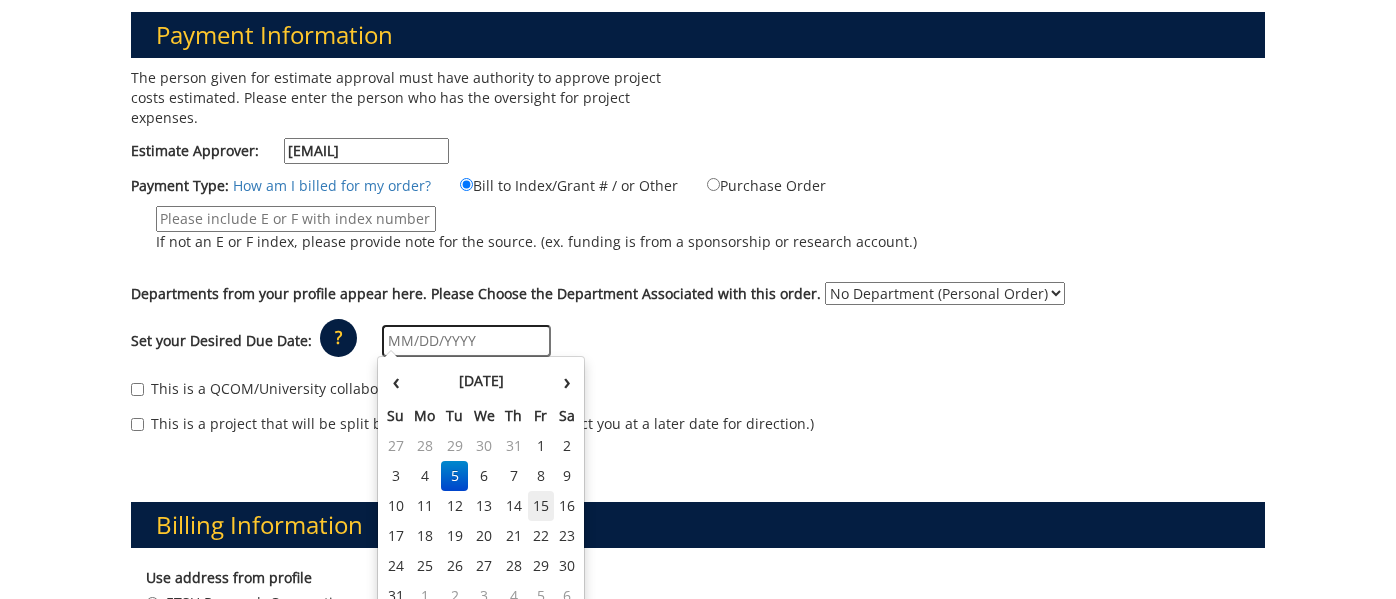 click on "15" at bounding box center [541, 506] 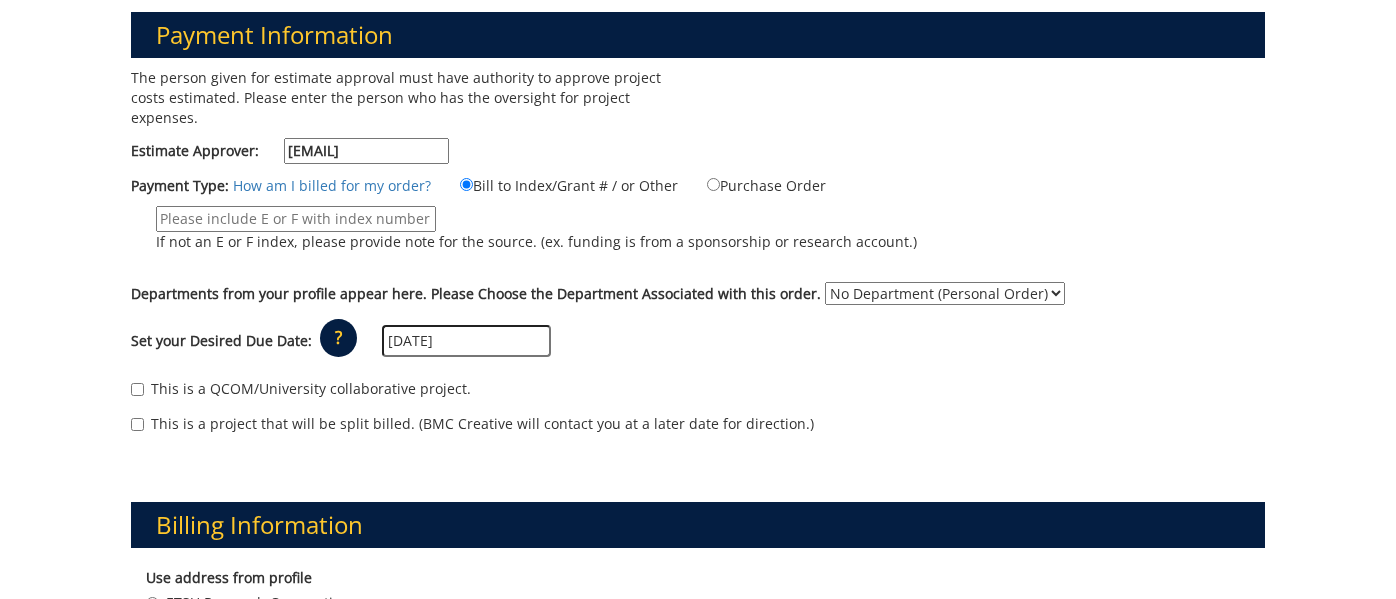 click on "Set your
Desired
Due
Date:
?
× How long will
my
project take to finish?
:
Please visit  this link
08/15/2025" at bounding box center [697, 341] 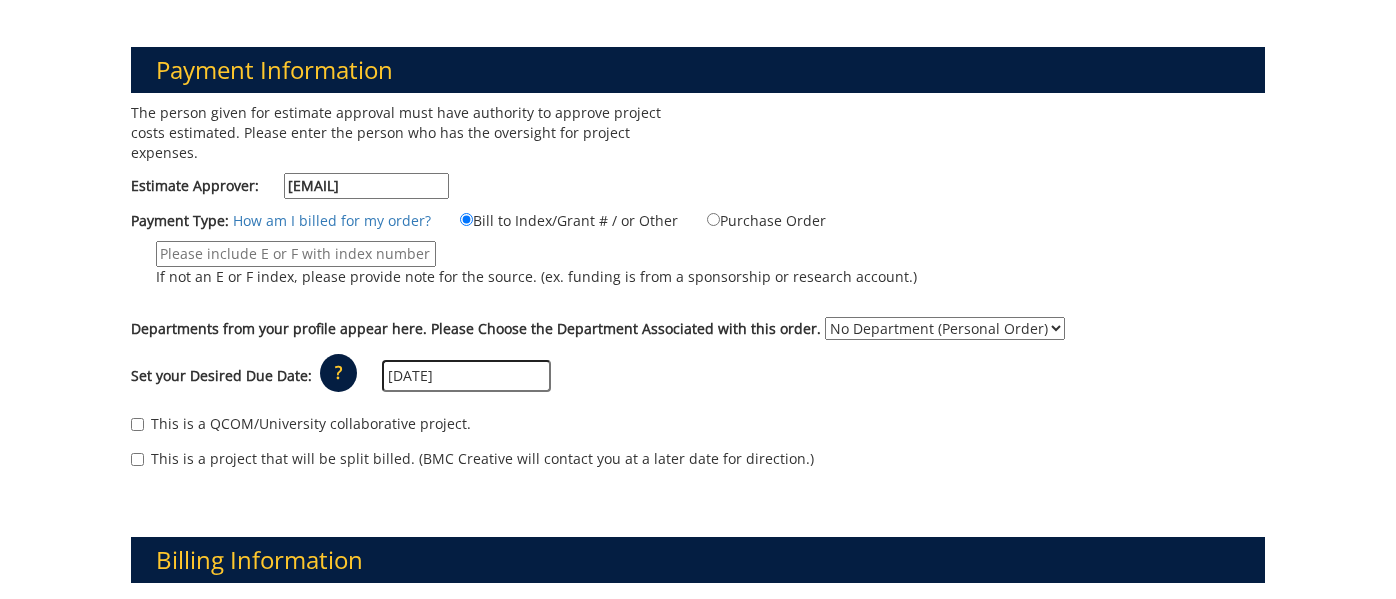scroll, scrollTop: 232, scrollLeft: 0, axis: vertical 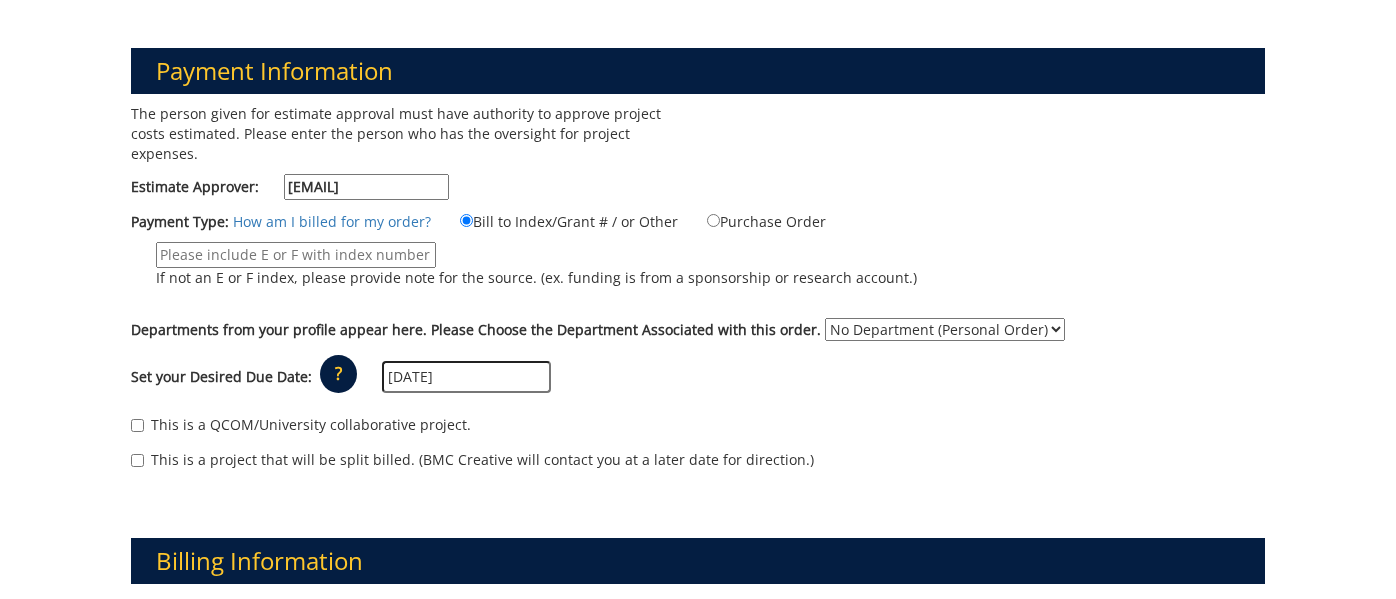 click on "No Department (Personal Order)
Research Corporation (RCO)" at bounding box center (945, 329) 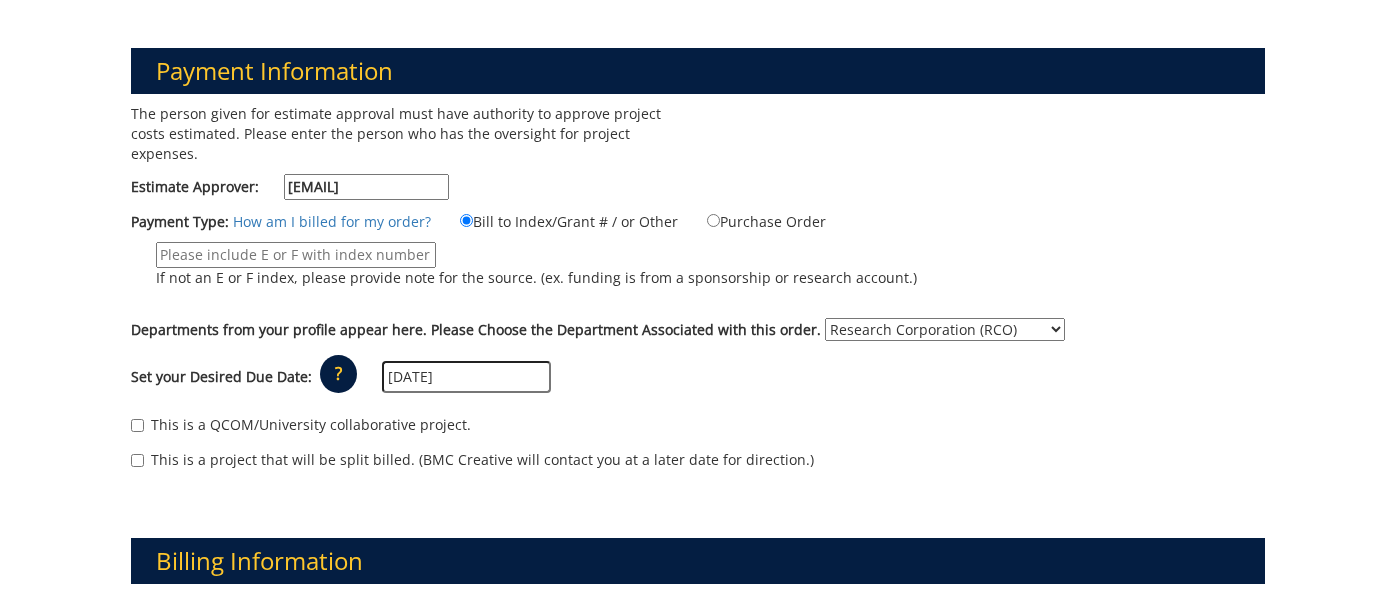 click on "Set your
Desired
Due
Date:
?
× How long will
my
project take to finish?
:
Please visit  this link
08/15/2025" at bounding box center (697, 377) 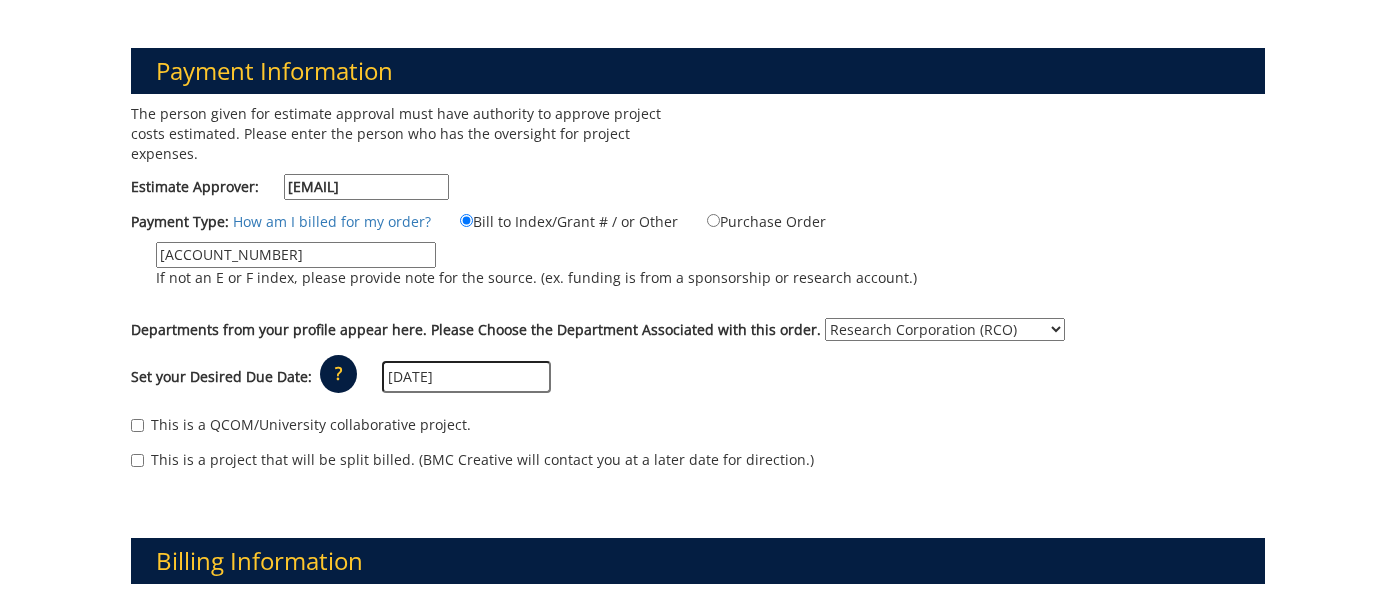 scroll, scrollTop: 0, scrollLeft: 114, axis: horizontal 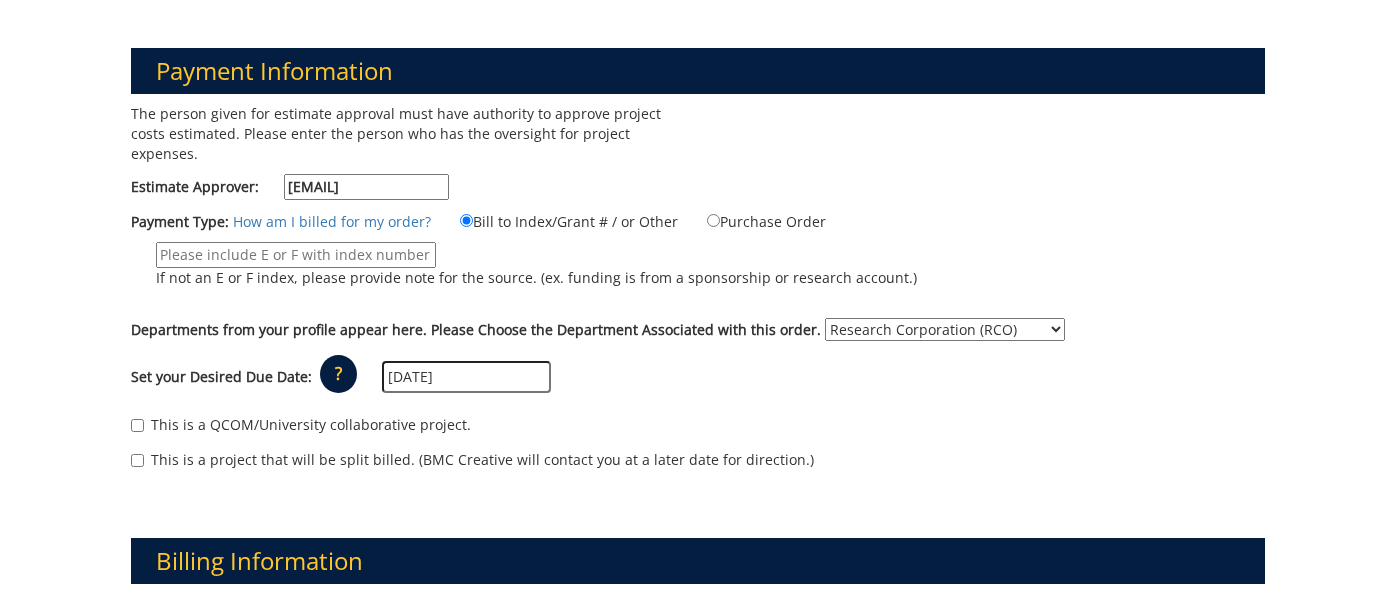 paste on "80-29000-295000-125-{INSERT ACCOUNT}-300-999-999-999" 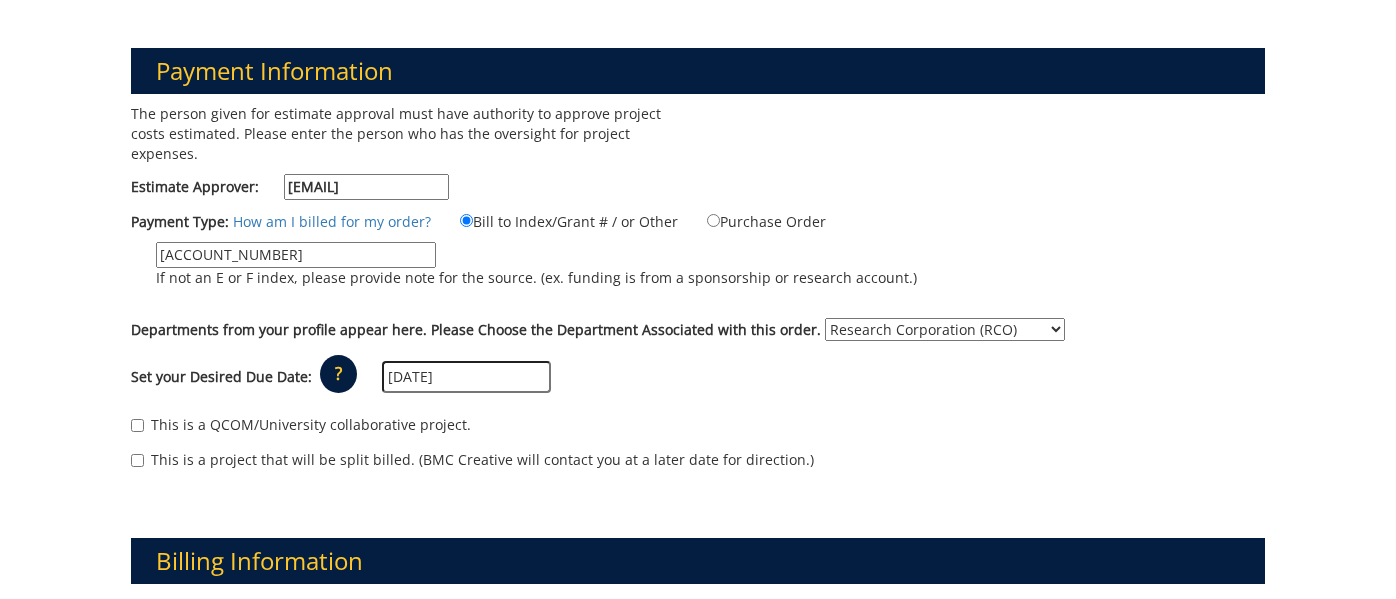scroll, scrollTop: 0, scrollLeft: 114, axis: horizontal 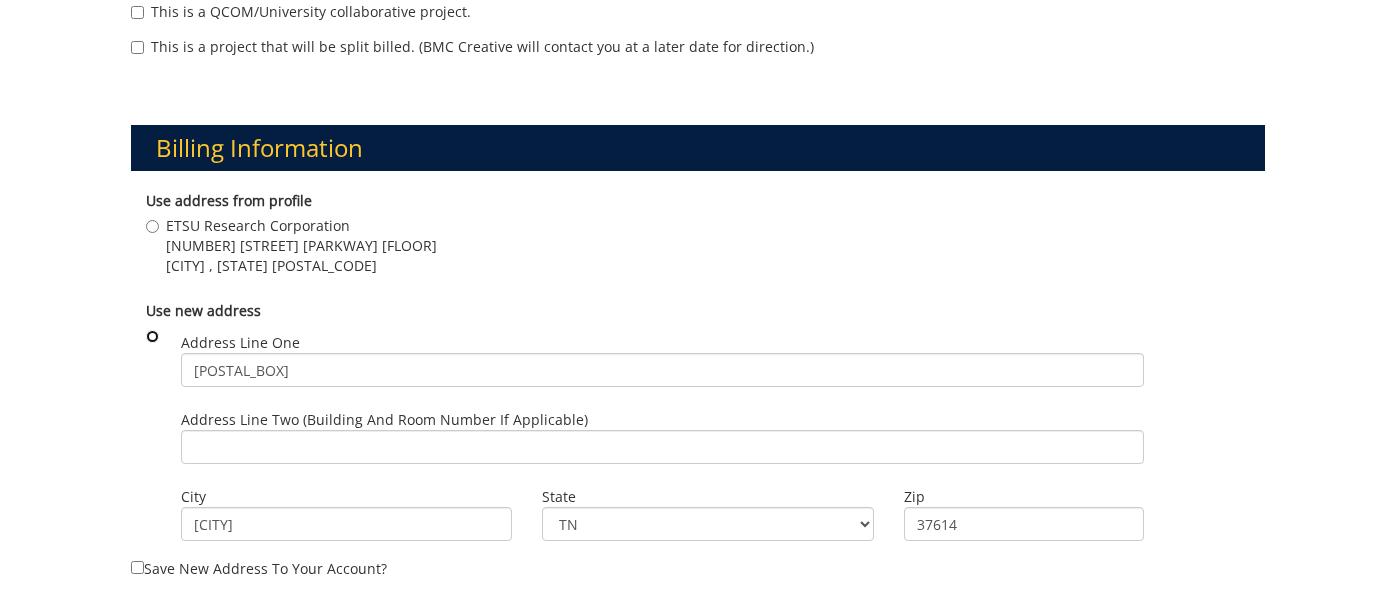 click at bounding box center (152, 336) 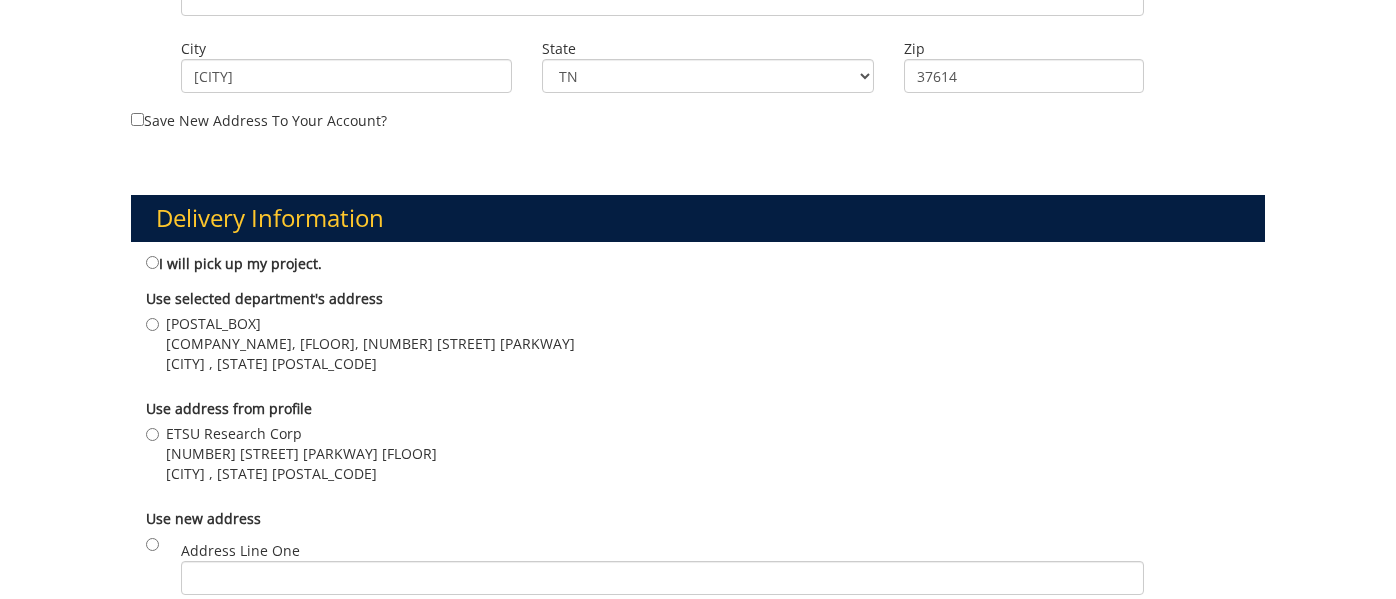 scroll, scrollTop: 1113, scrollLeft: 0, axis: vertical 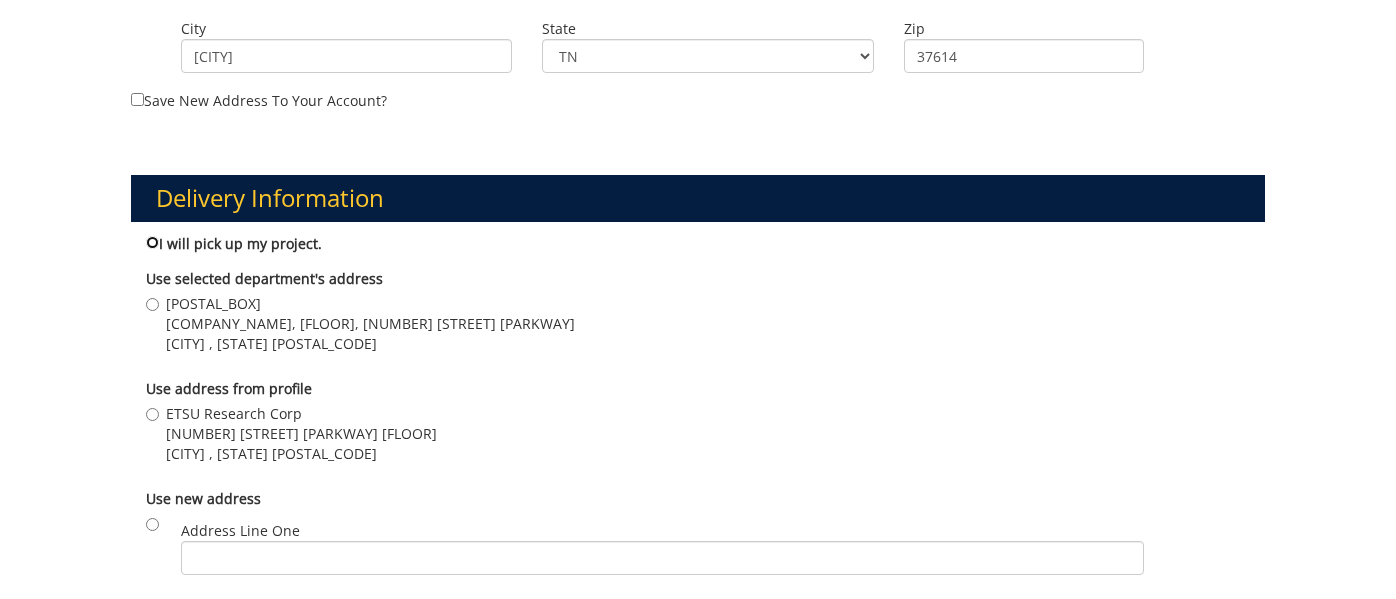click on "I will
pick up my project." at bounding box center (152, 242) 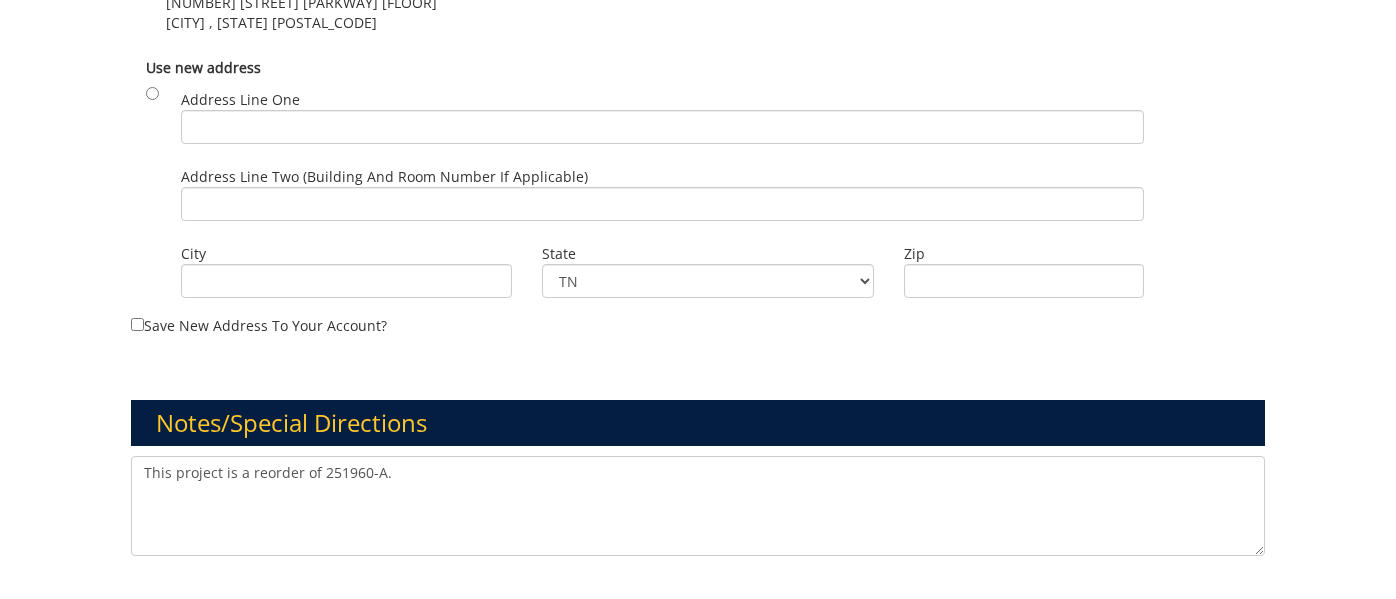 scroll, scrollTop: 1818, scrollLeft: 0, axis: vertical 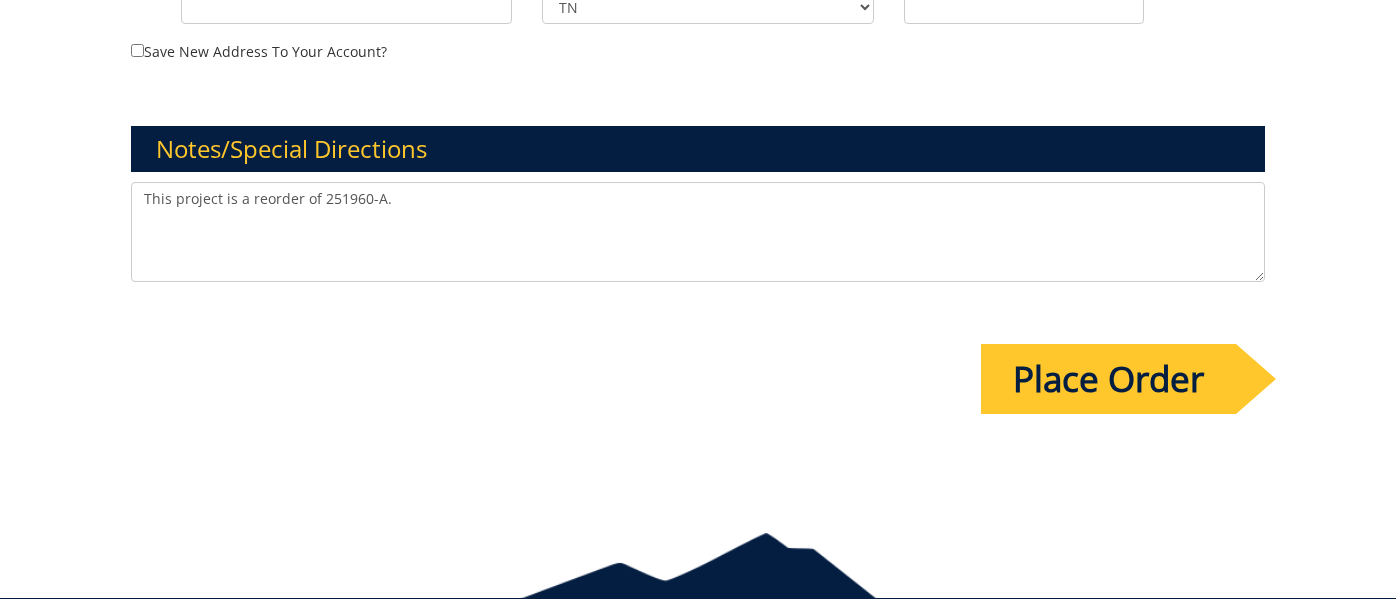 click on "This project is a reorder of 251960-A." at bounding box center [697, 232] 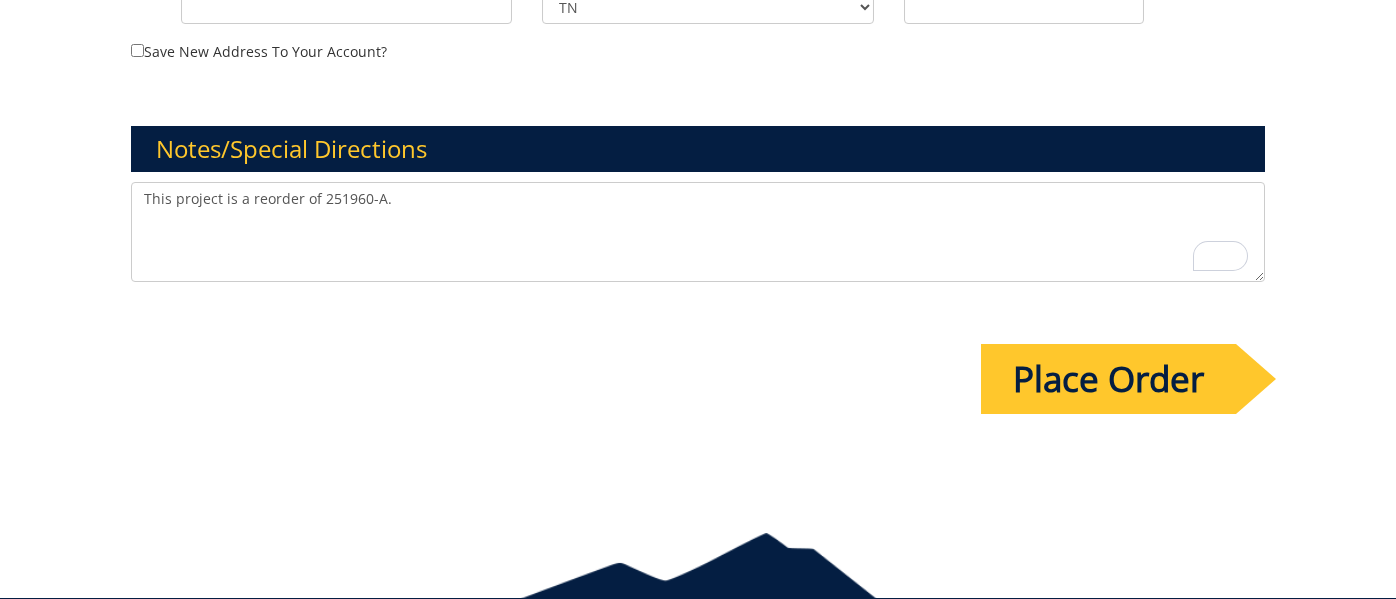 click on "This project is a reorder of 251960-A." at bounding box center [697, 232] 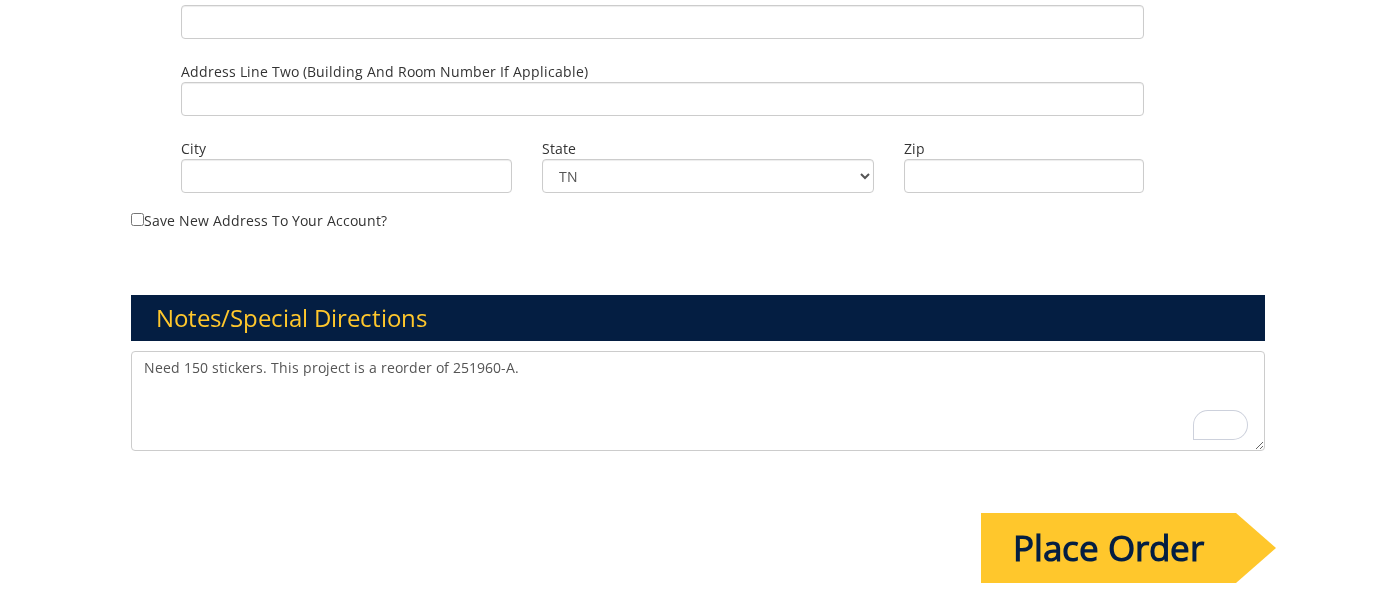 scroll, scrollTop: 1907, scrollLeft: 0, axis: vertical 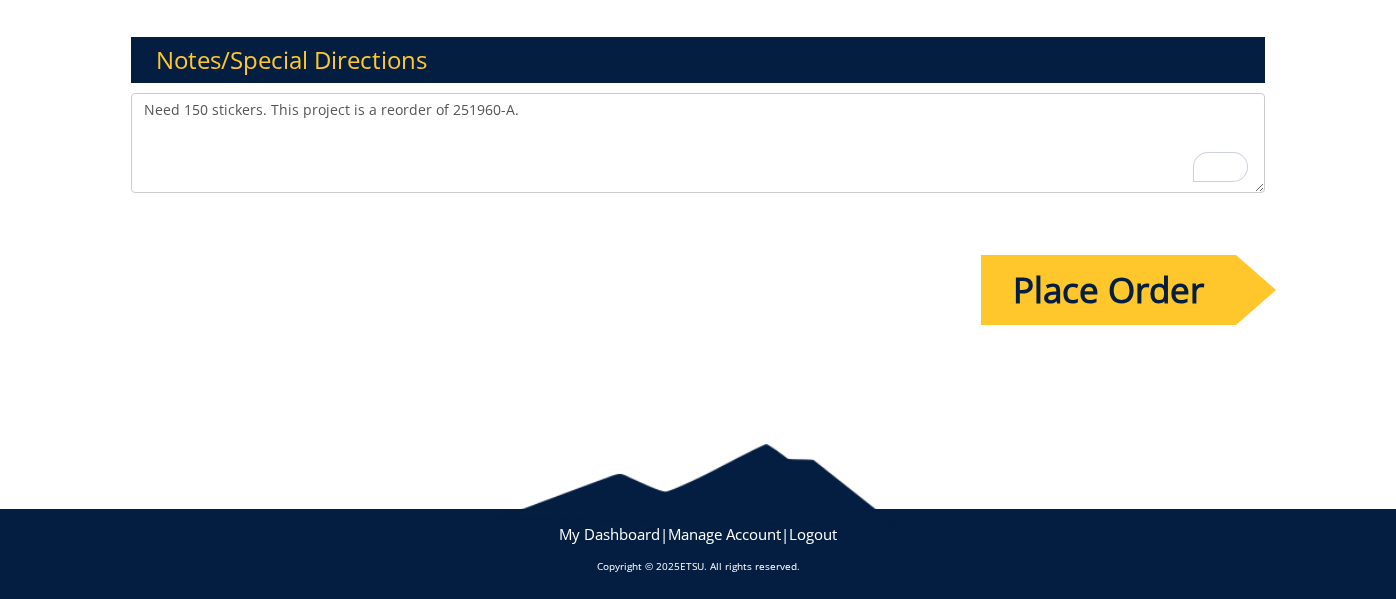 type on "Need 150 stickers. This project is a reorder of 251960-A." 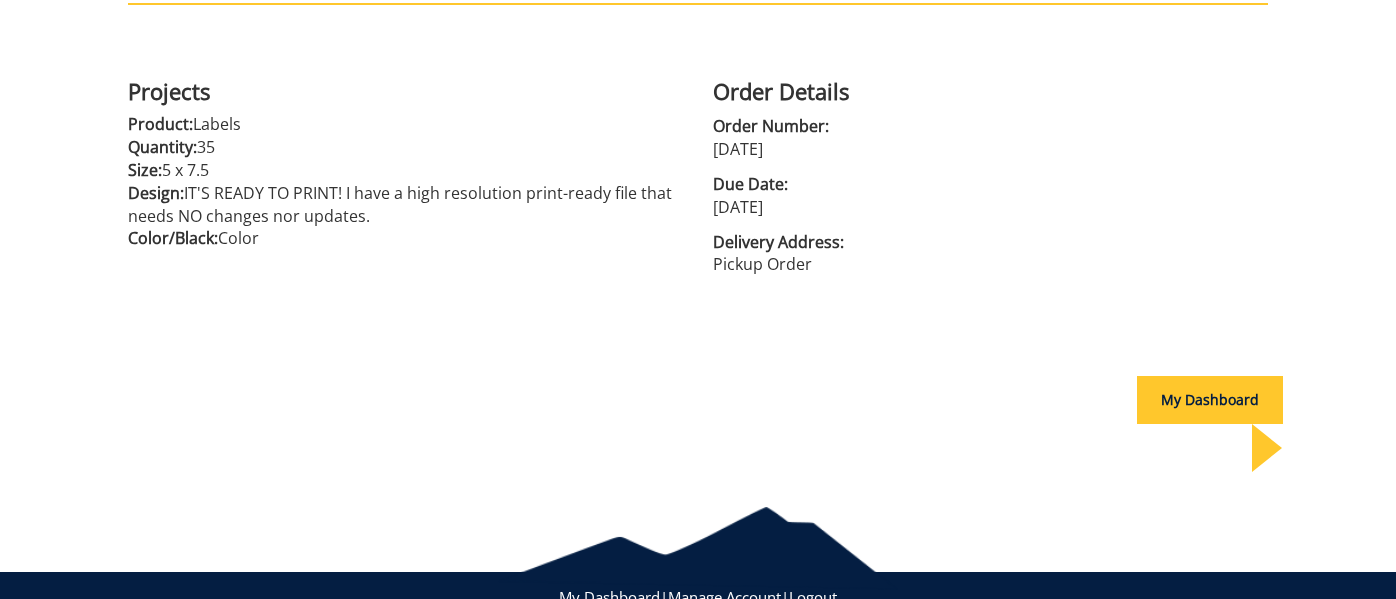 scroll, scrollTop: 486, scrollLeft: 0, axis: vertical 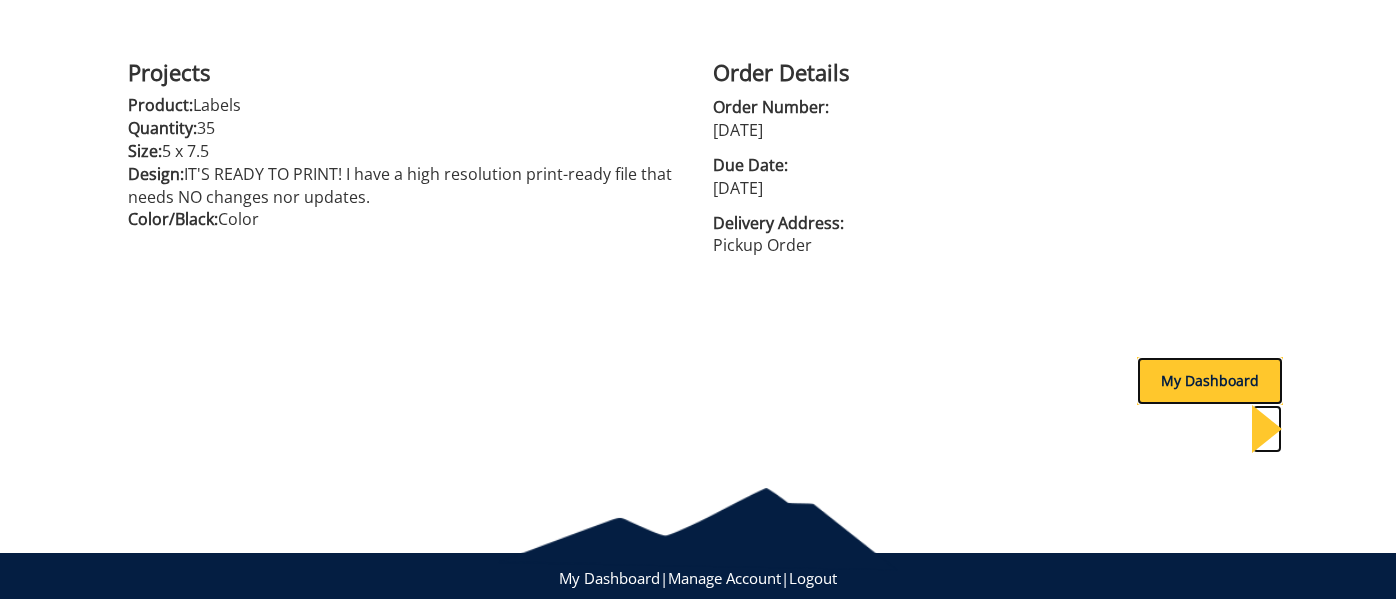 click on "My Dashboard" at bounding box center (1210, 381) 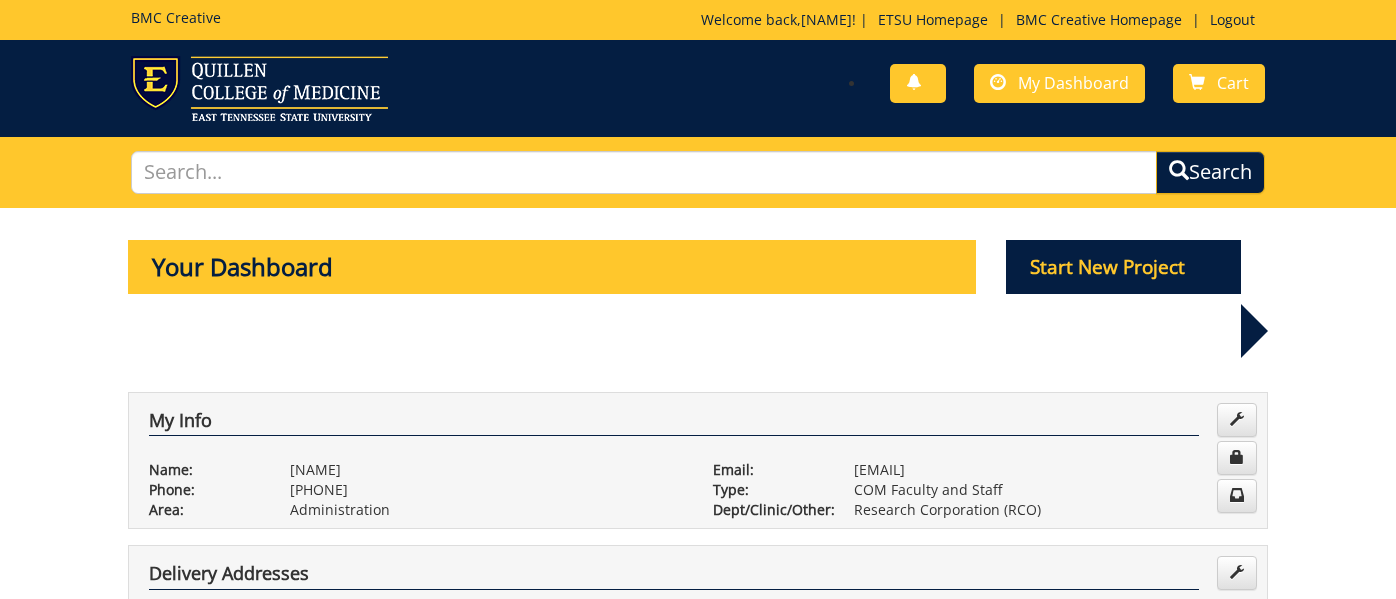 scroll, scrollTop: 6, scrollLeft: 0, axis: vertical 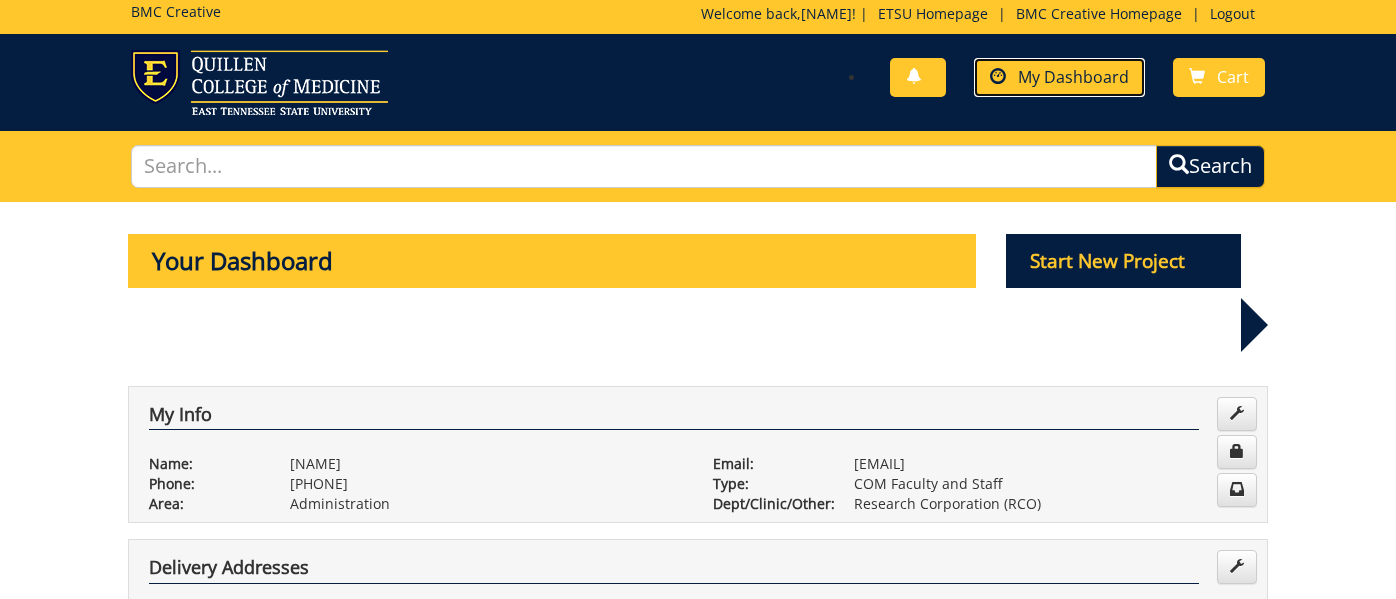 click on "My Dashboard" at bounding box center (1073, 77) 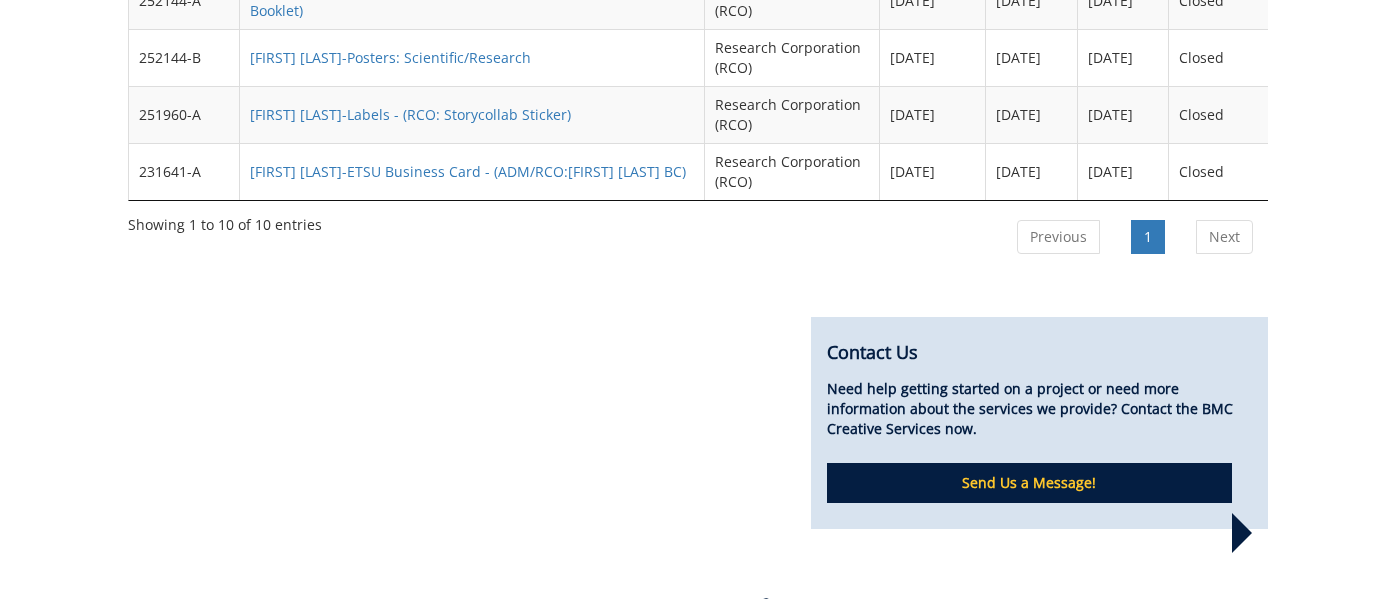scroll, scrollTop: 2752, scrollLeft: 0, axis: vertical 